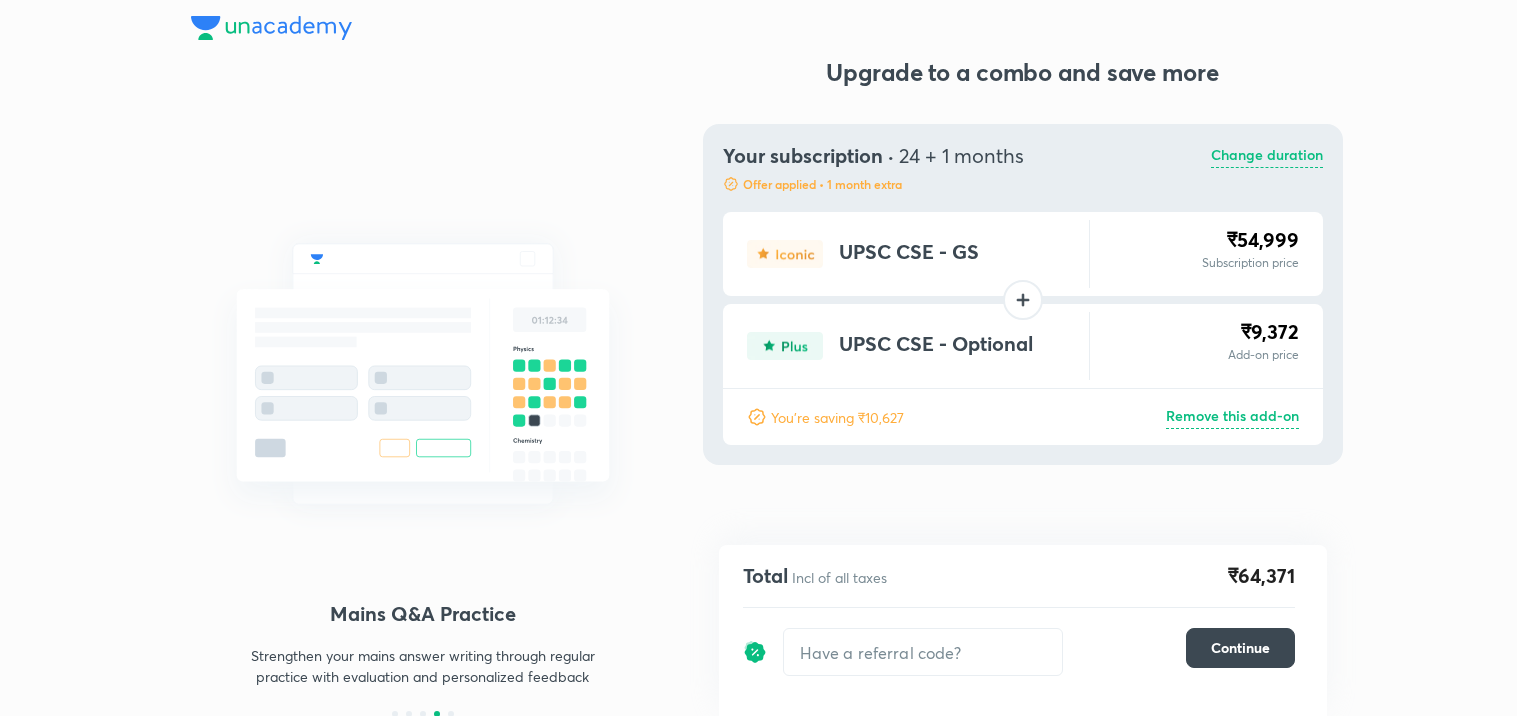 scroll, scrollTop: 0, scrollLeft: 0, axis: both 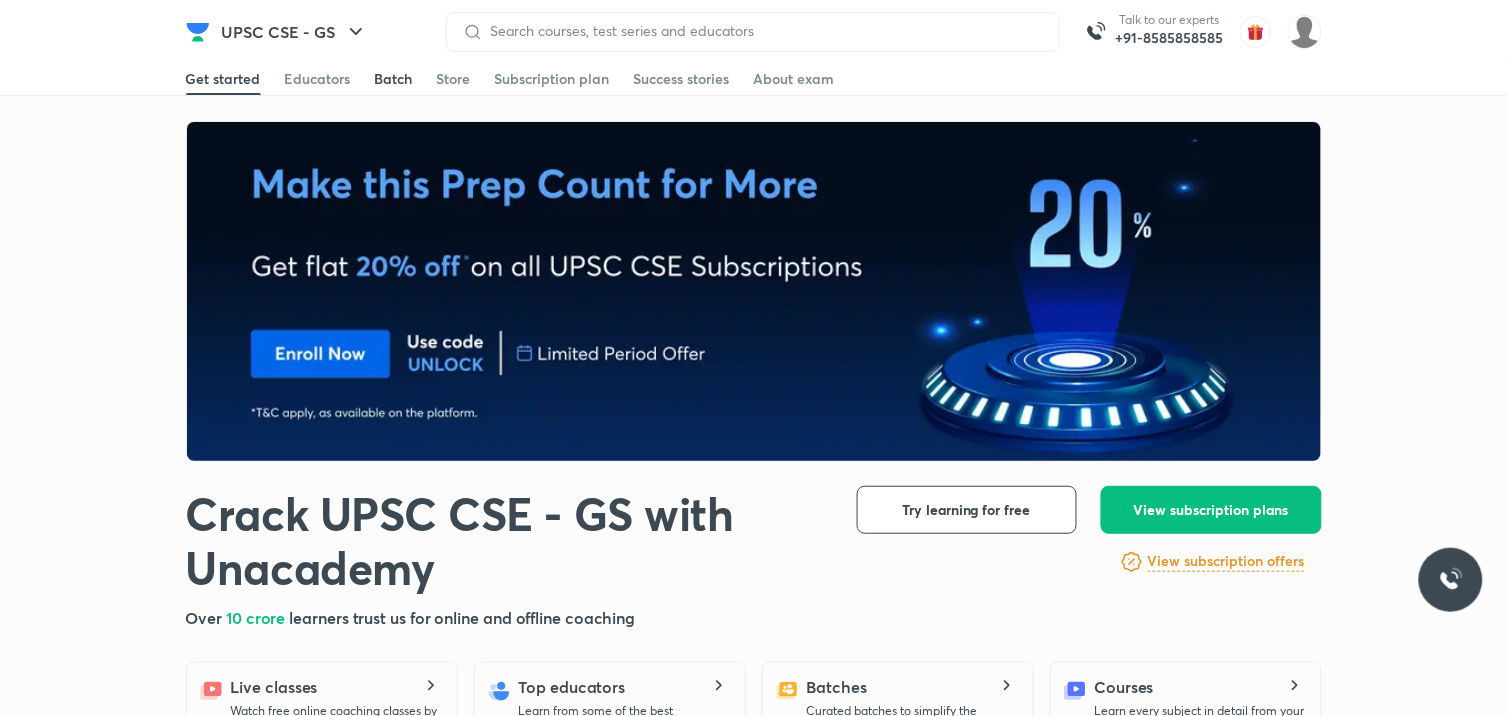 click on "Batch" at bounding box center (394, 79) 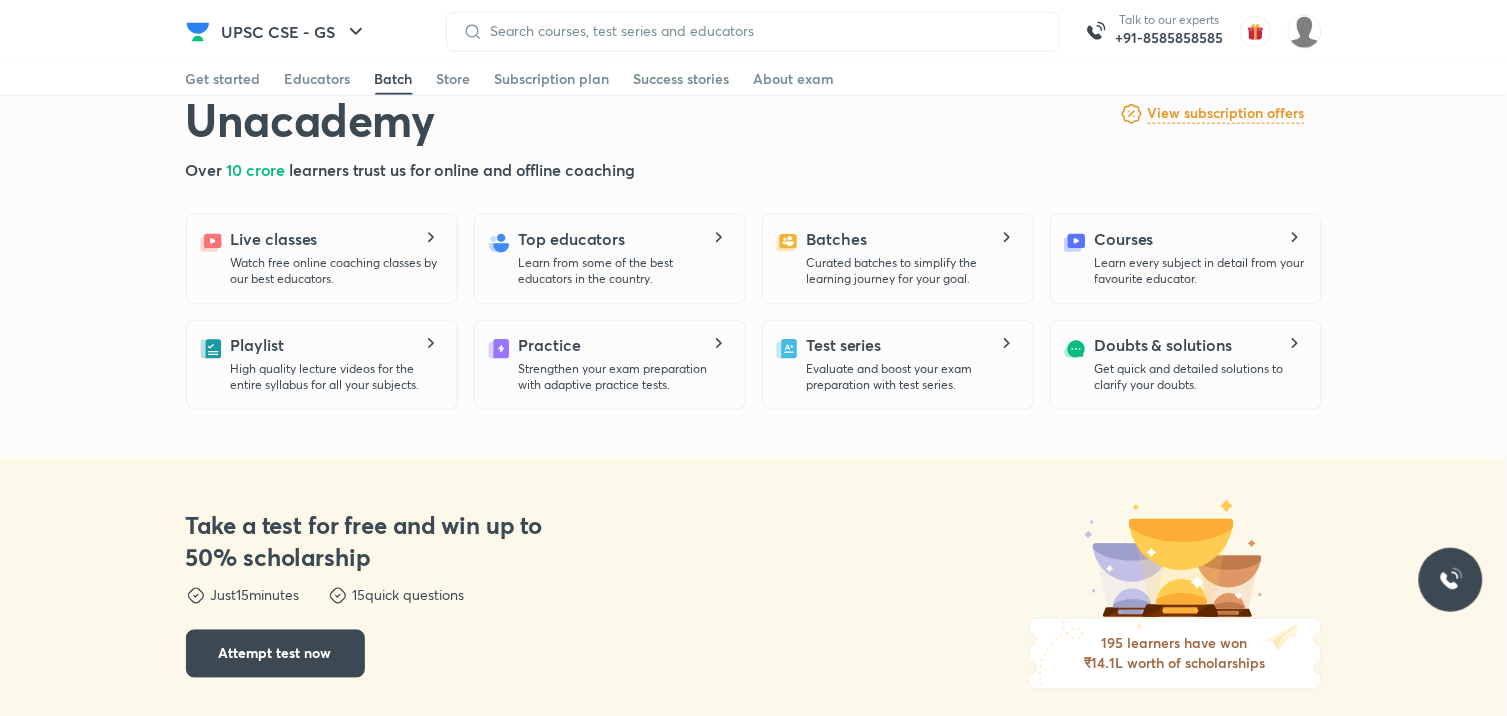 scroll, scrollTop: 4385, scrollLeft: 0, axis: vertical 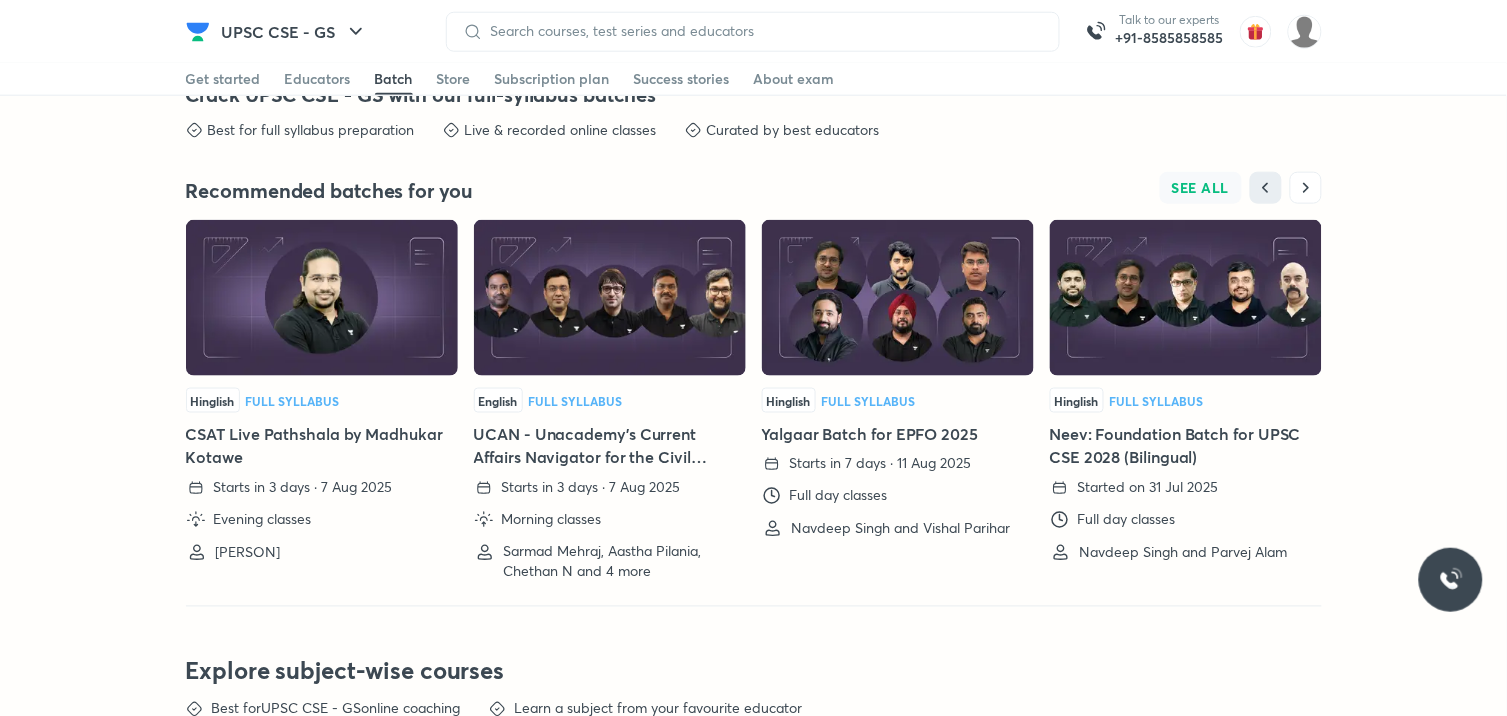 click on "SEE ALL" at bounding box center [1201, 188] 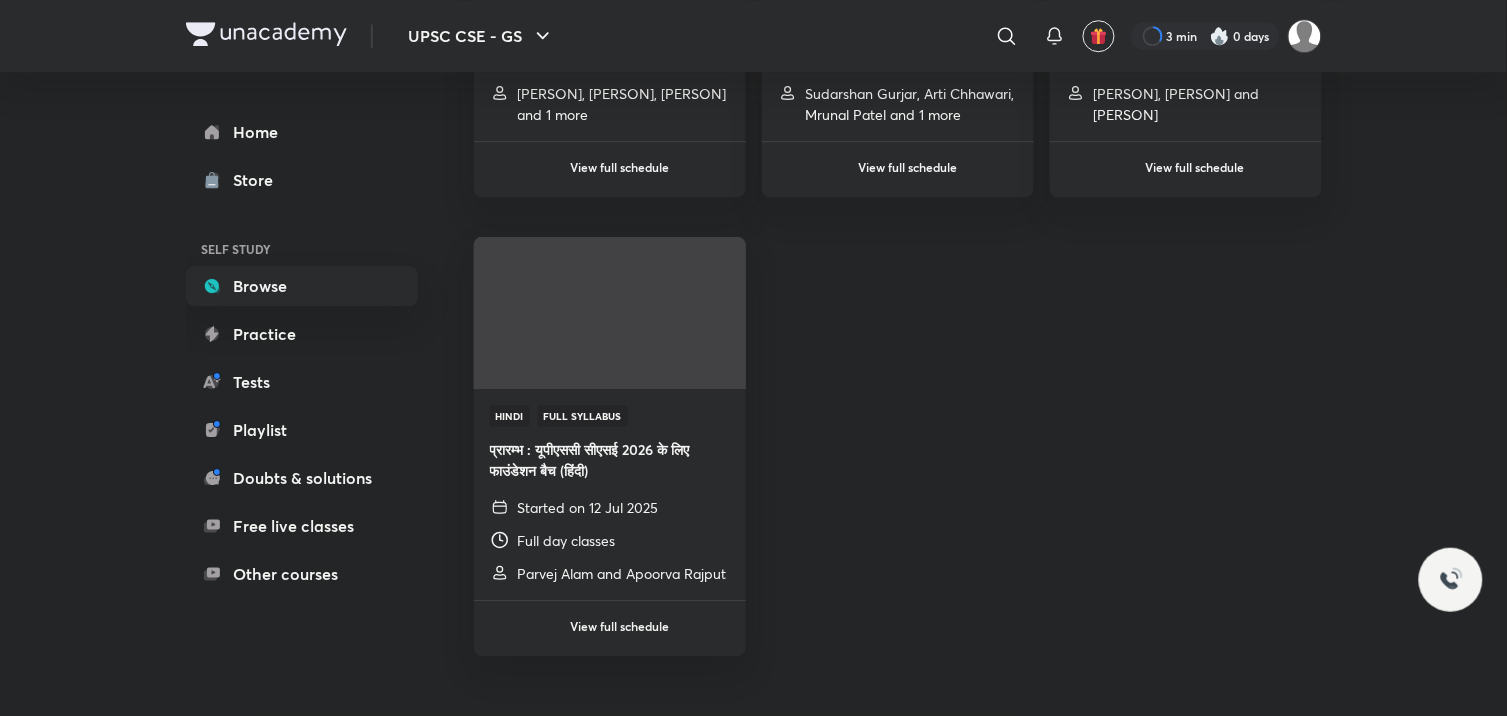 scroll, scrollTop: 0, scrollLeft: 0, axis: both 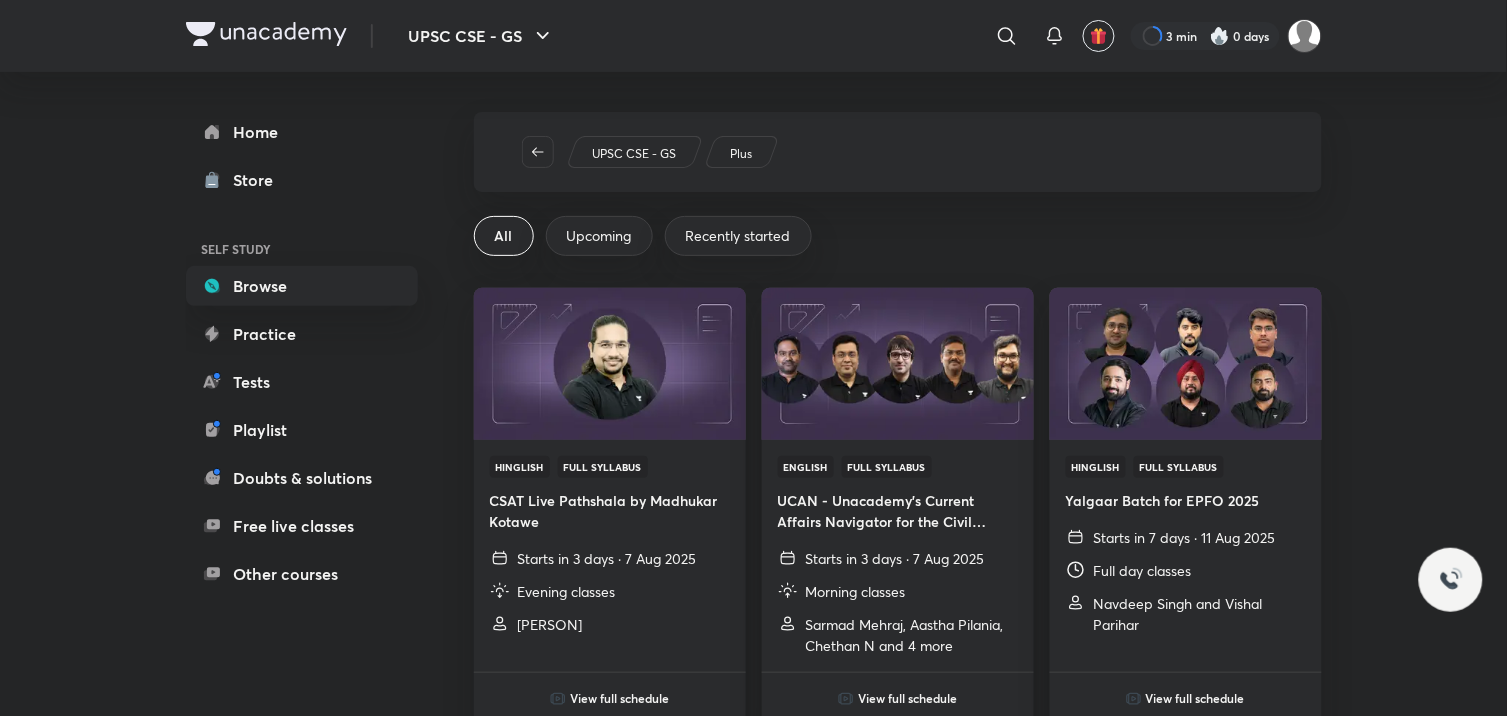 click on "Recently started" at bounding box center [738, 236] 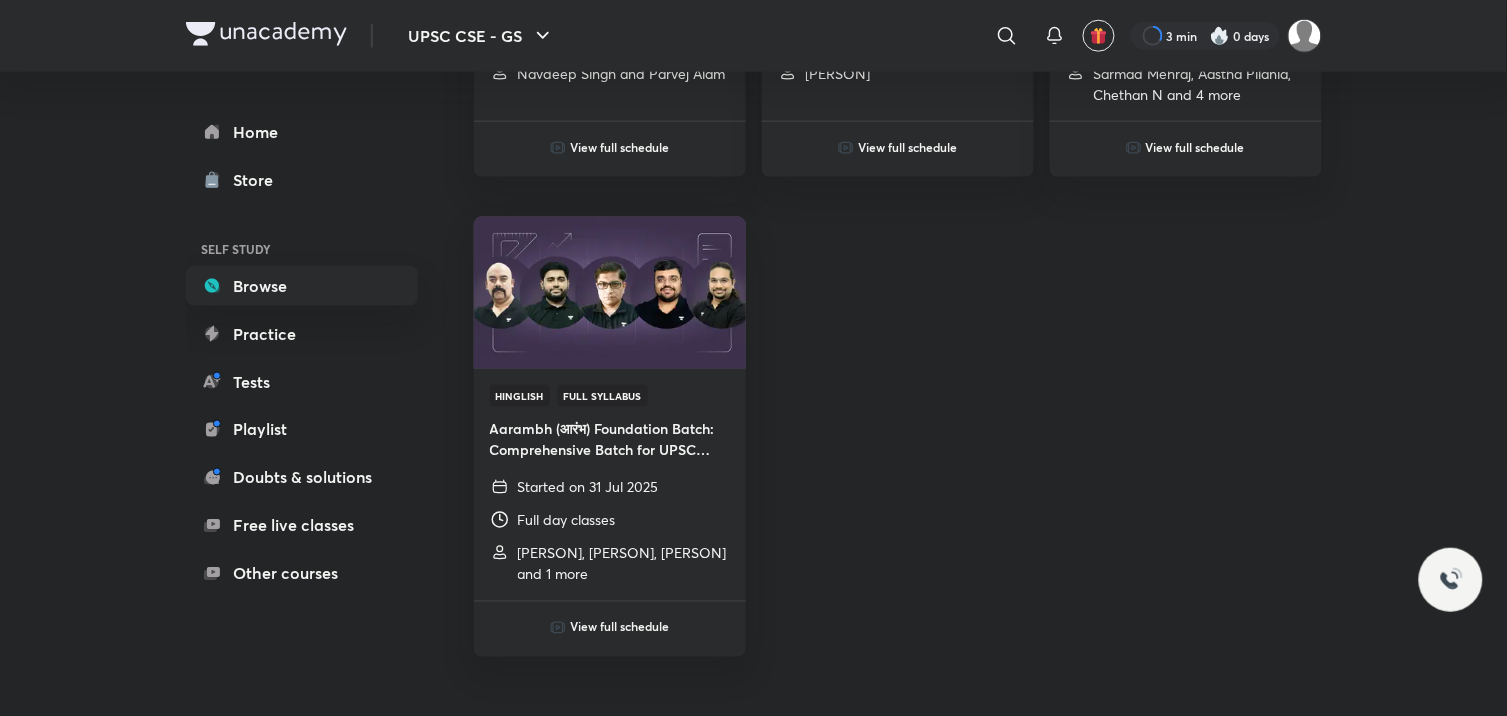 scroll, scrollTop: 0, scrollLeft: 0, axis: both 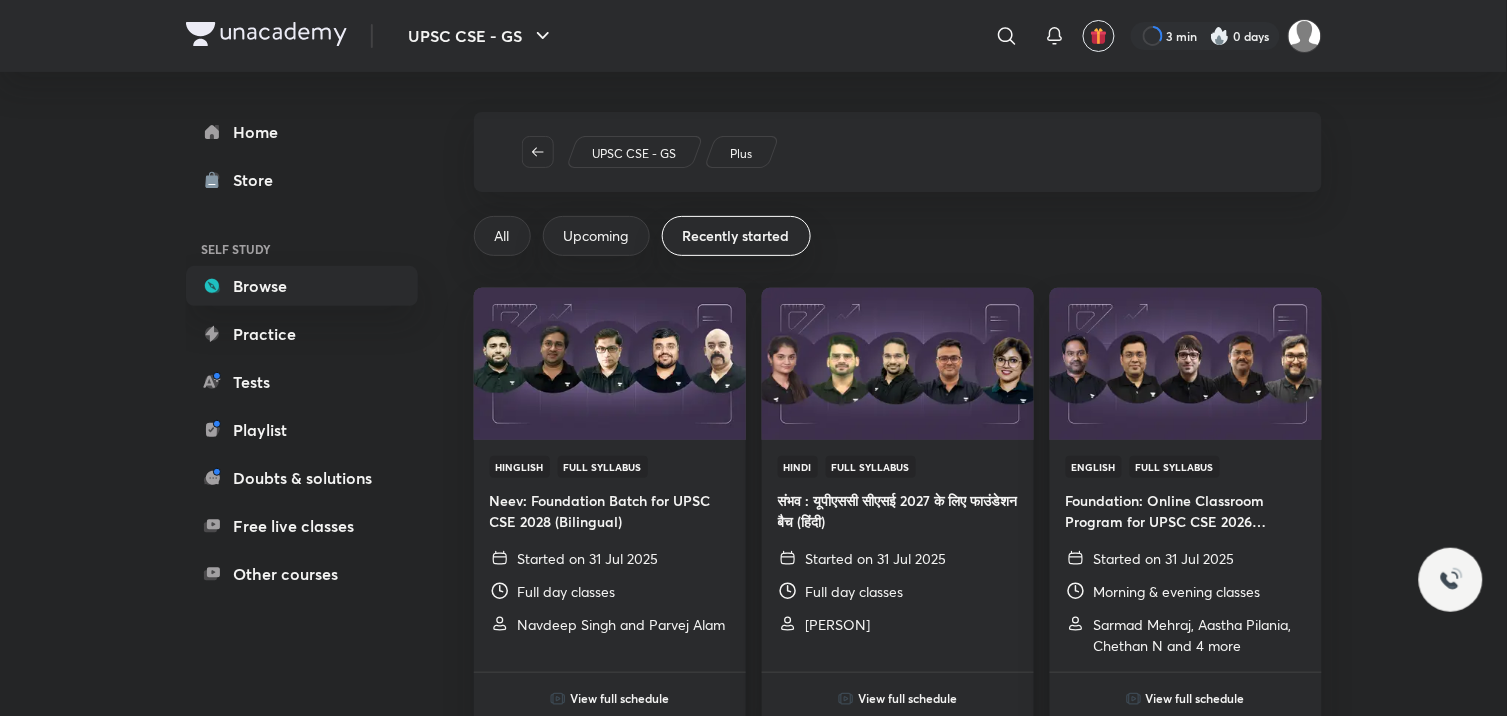click on "All" at bounding box center [502, 236] 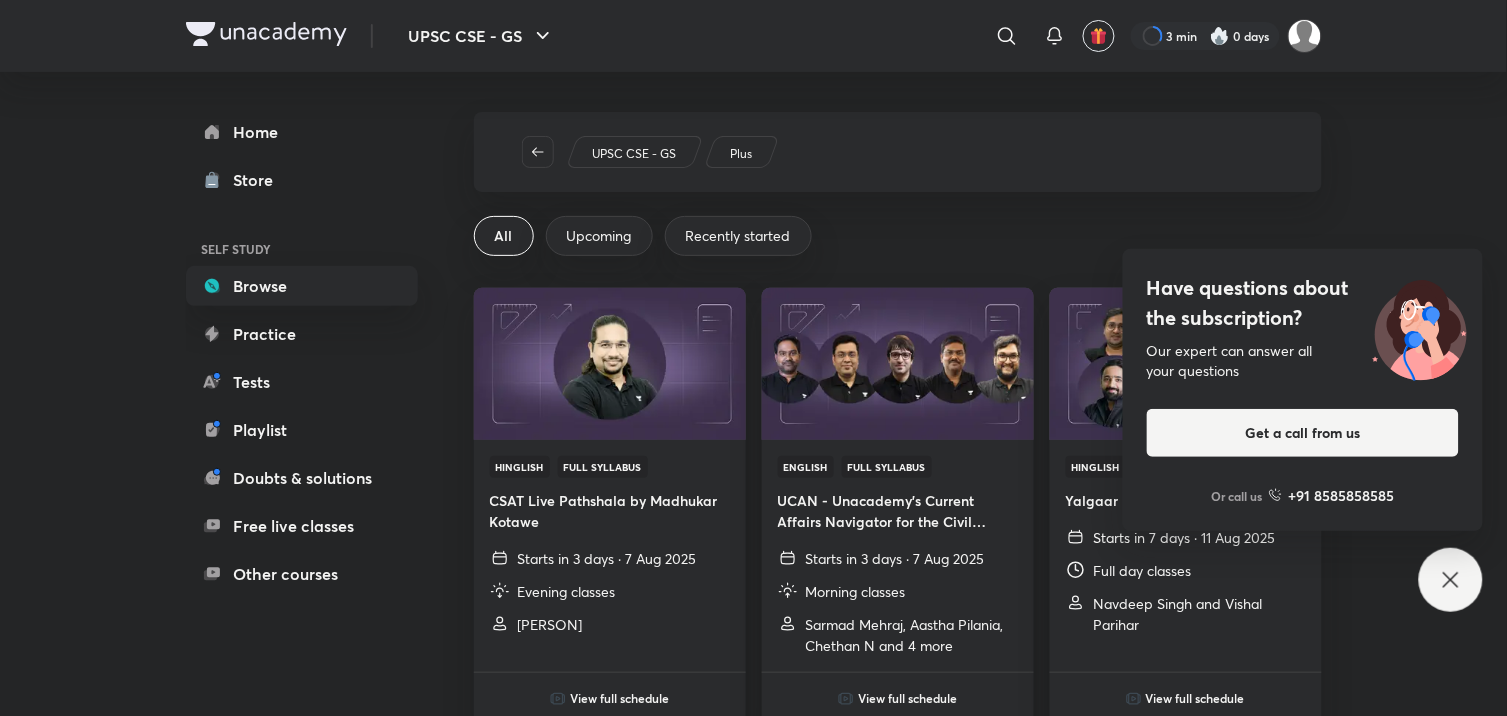 click on "Have questions about the subscription? Our expert can answer all your questions Get a call from us Or call us +91 8585858585" at bounding box center [1451, 580] 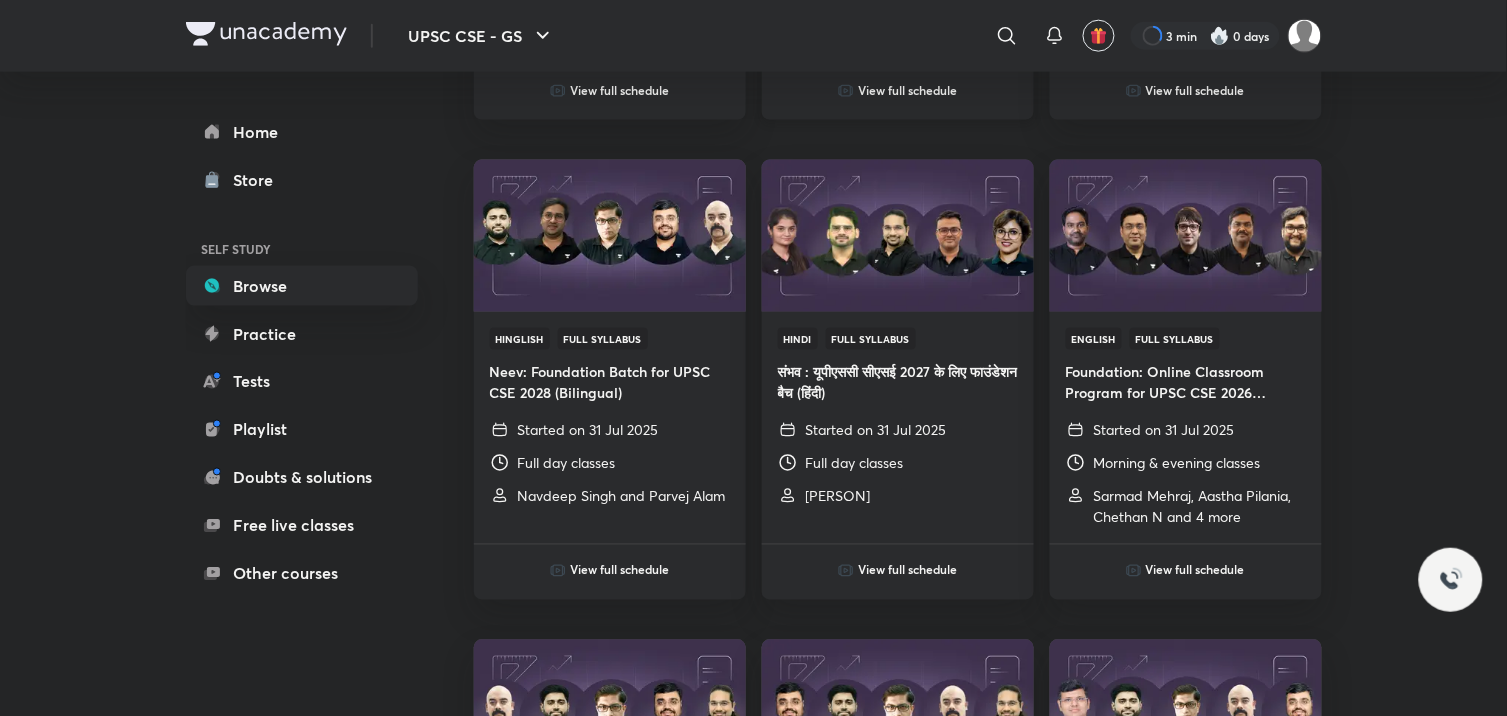 scroll, scrollTop: 666, scrollLeft: 0, axis: vertical 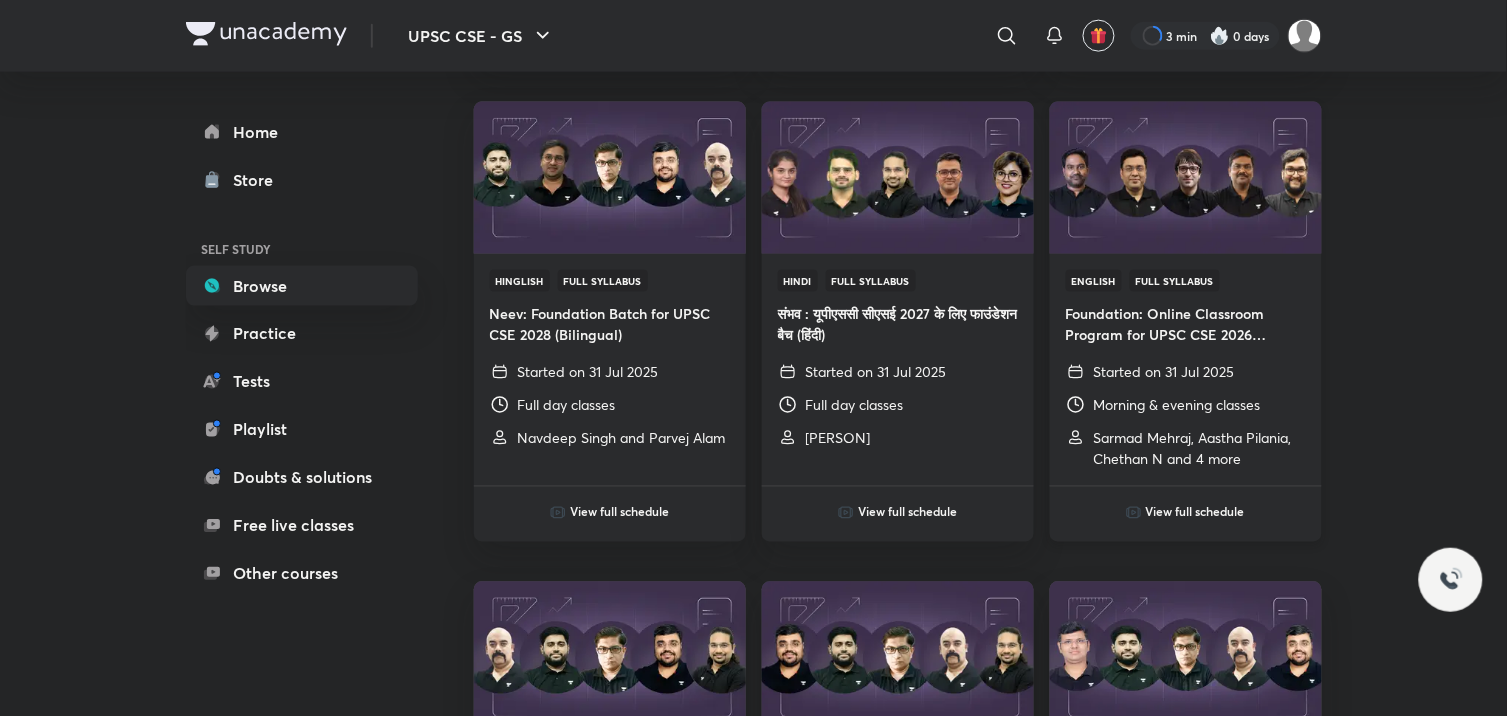 click at bounding box center [1185, 177] 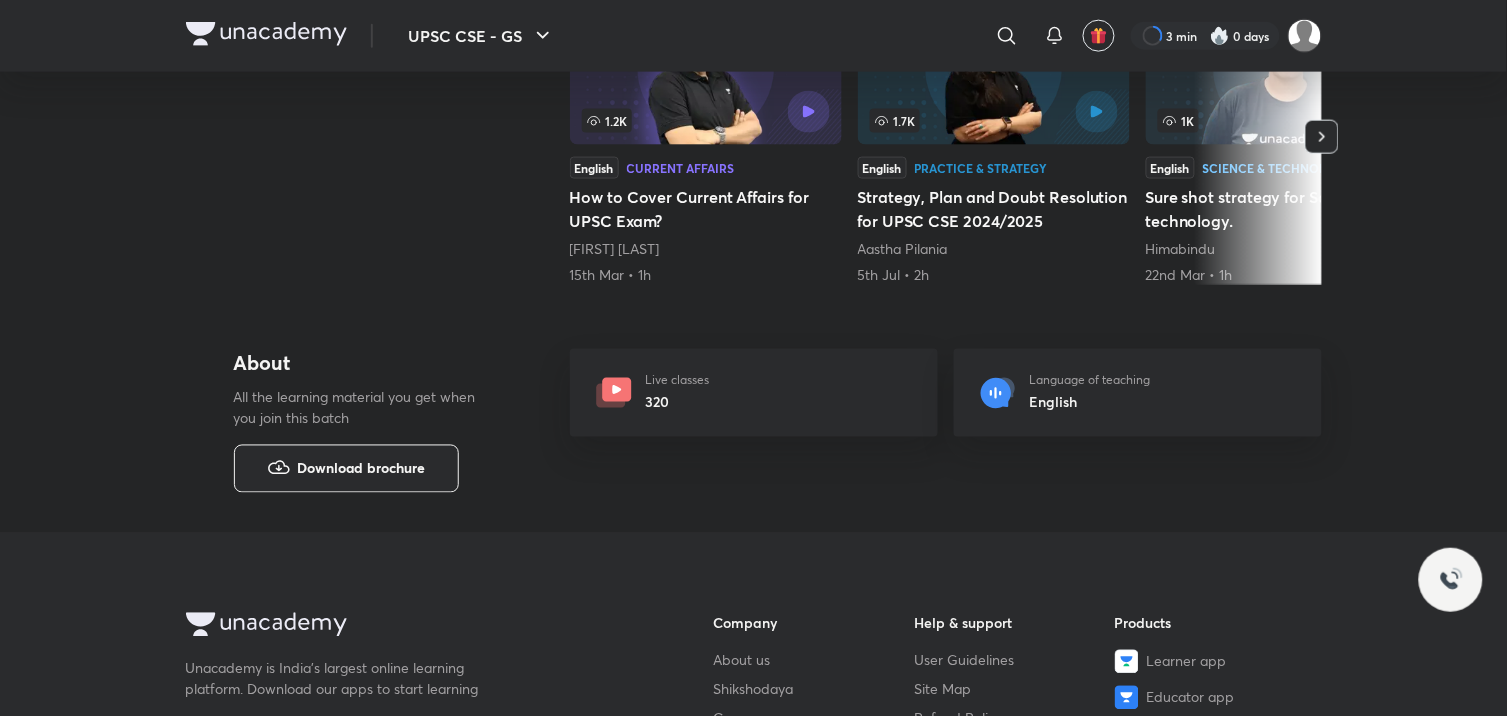 scroll, scrollTop: 0, scrollLeft: 0, axis: both 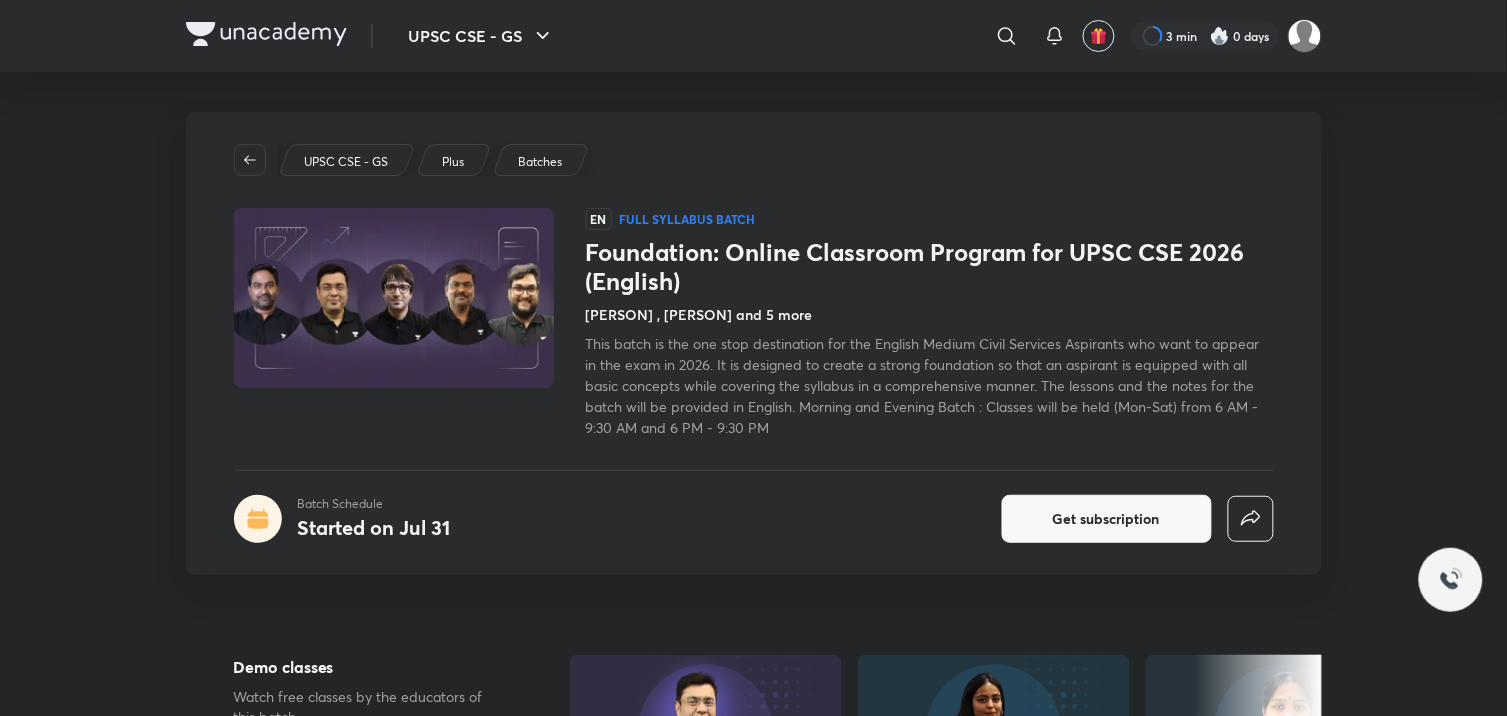 click on "Batch Schedule Started on Jul 31 Get subscription" at bounding box center [754, 70] 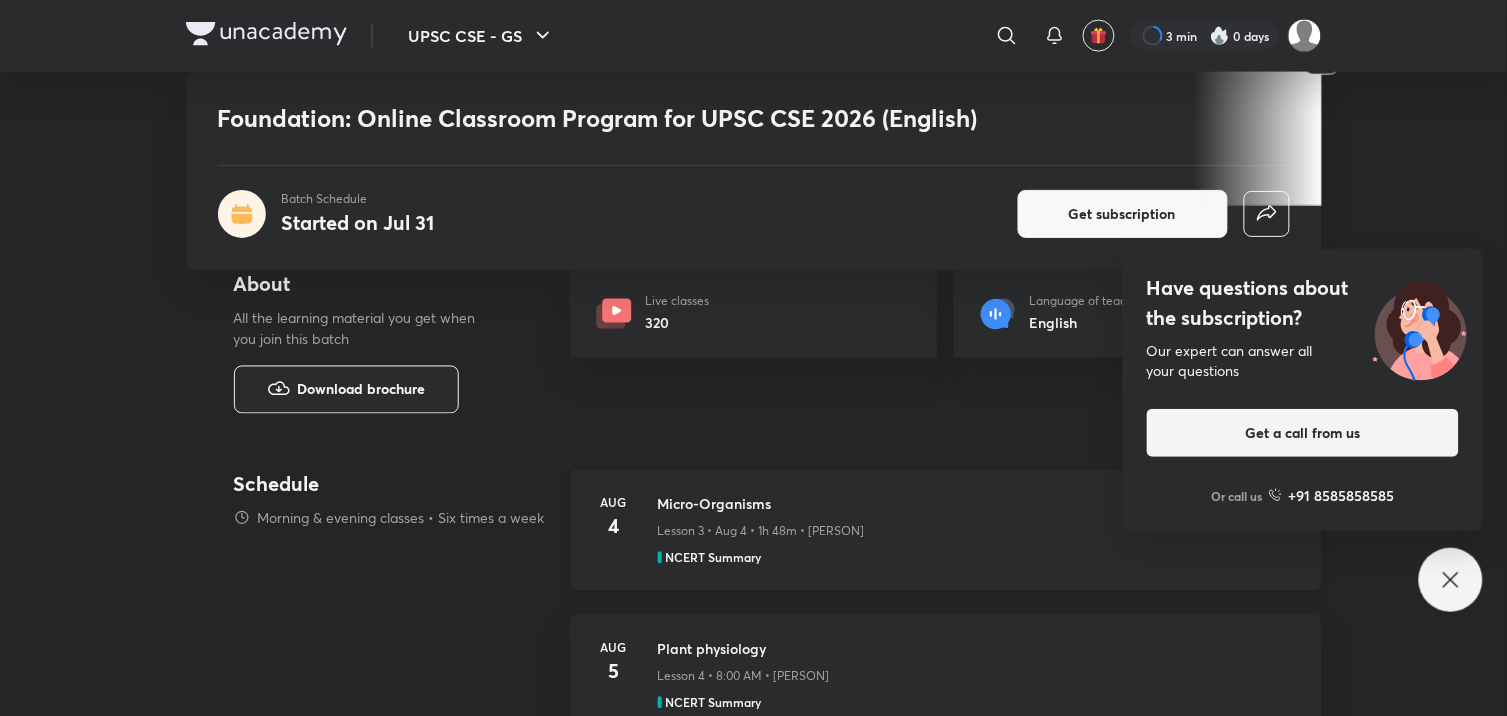 scroll, scrollTop: 777, scrollLeft: 0, axis: vertical 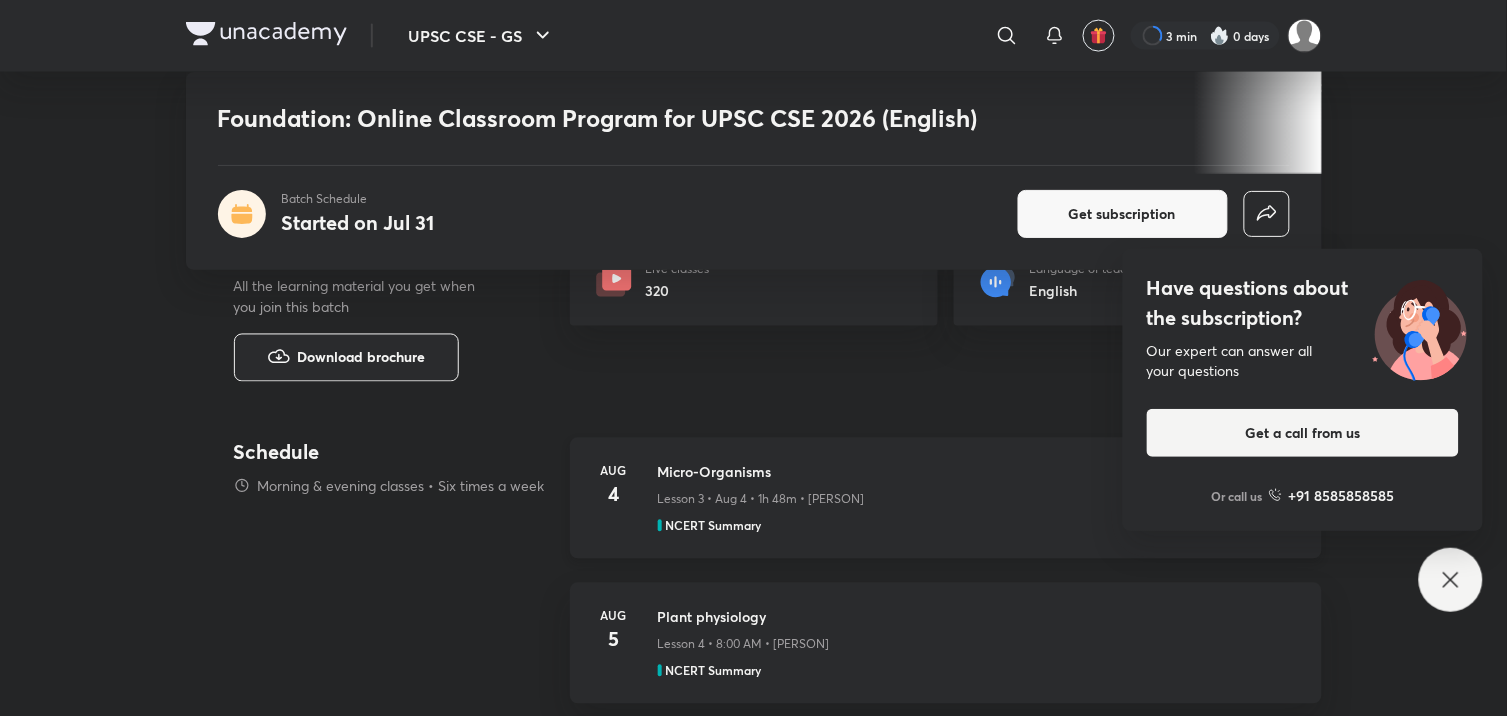 click on "Lesson 3  •  Aug 4  •  1h 48m   •  Himabindu" at bounding box center [761, 500] 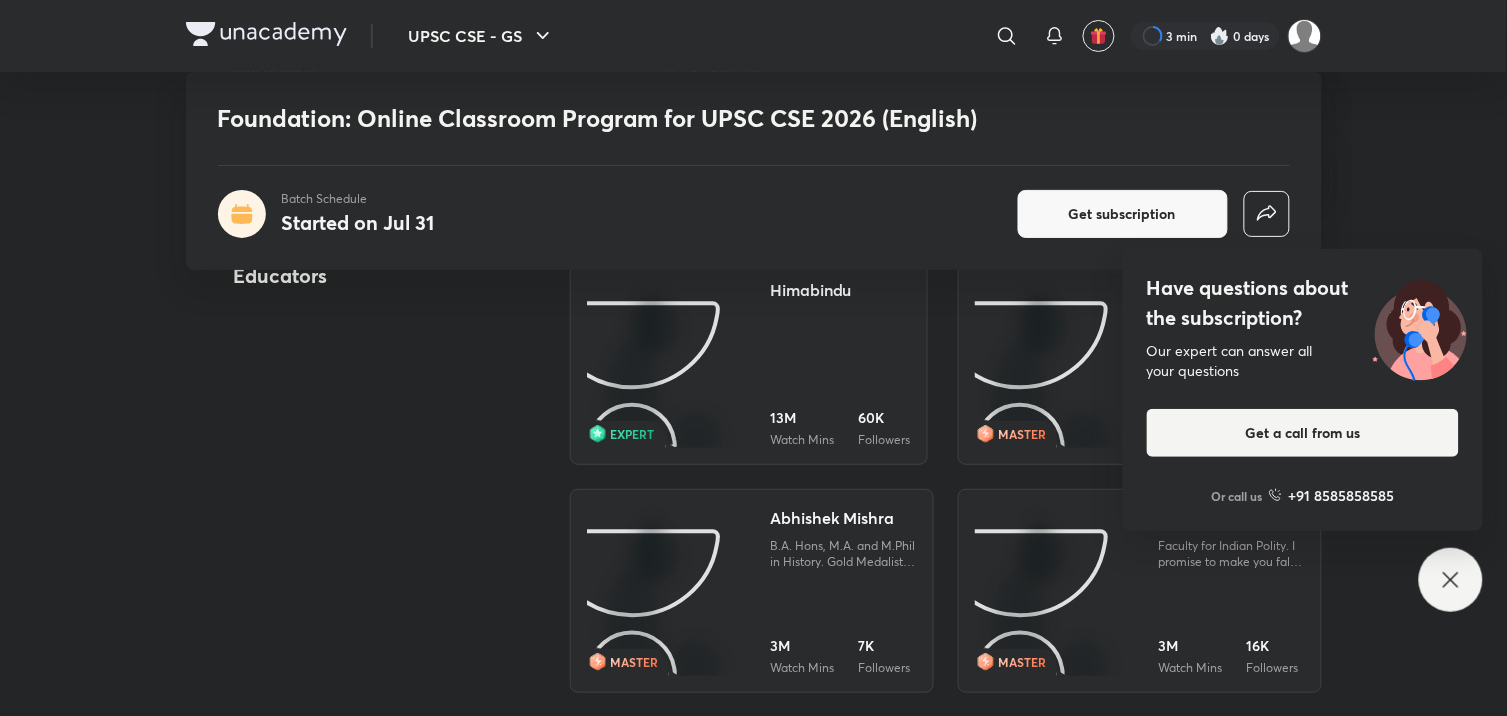 scroll, scrollTop: 1666, scrollLeft: 0, axis: vertical 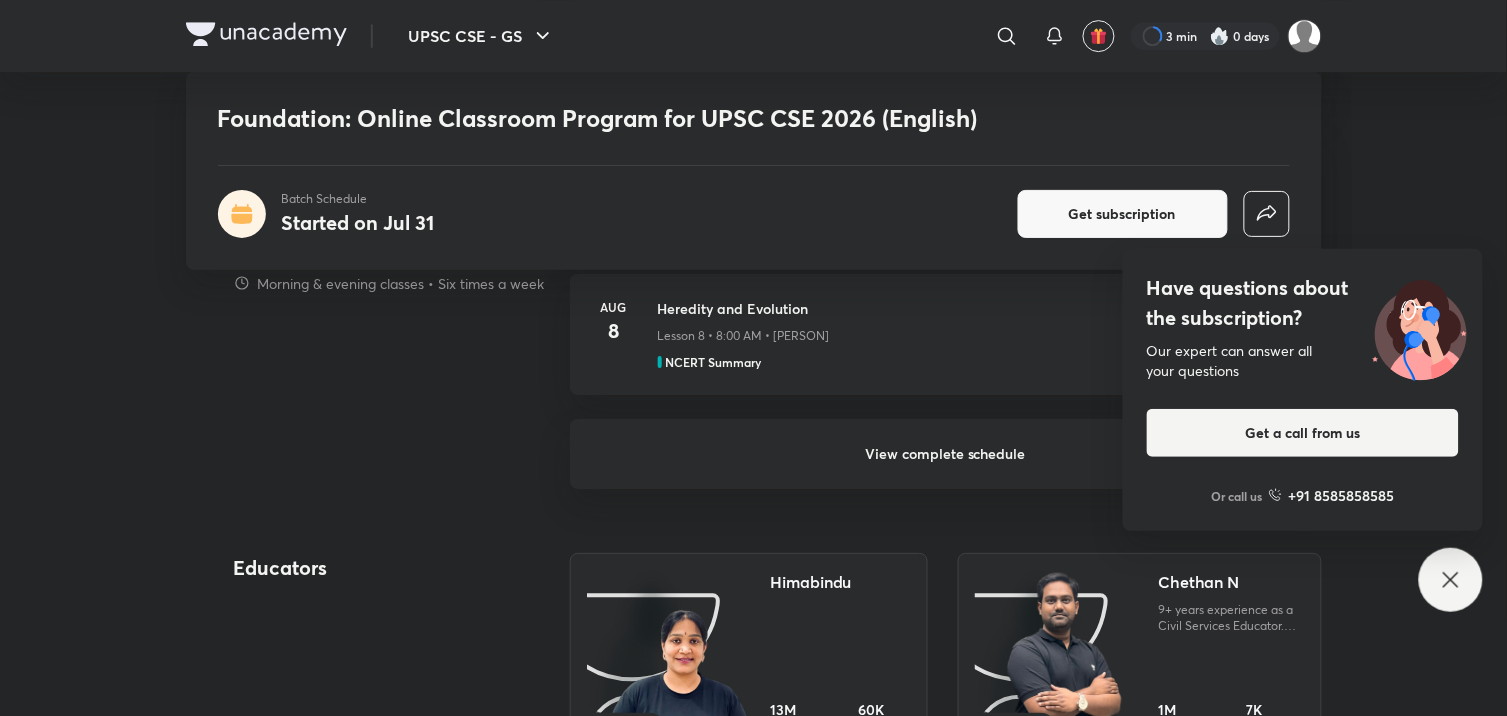 click on "View complete schedule" at bounding box center [946, 454] 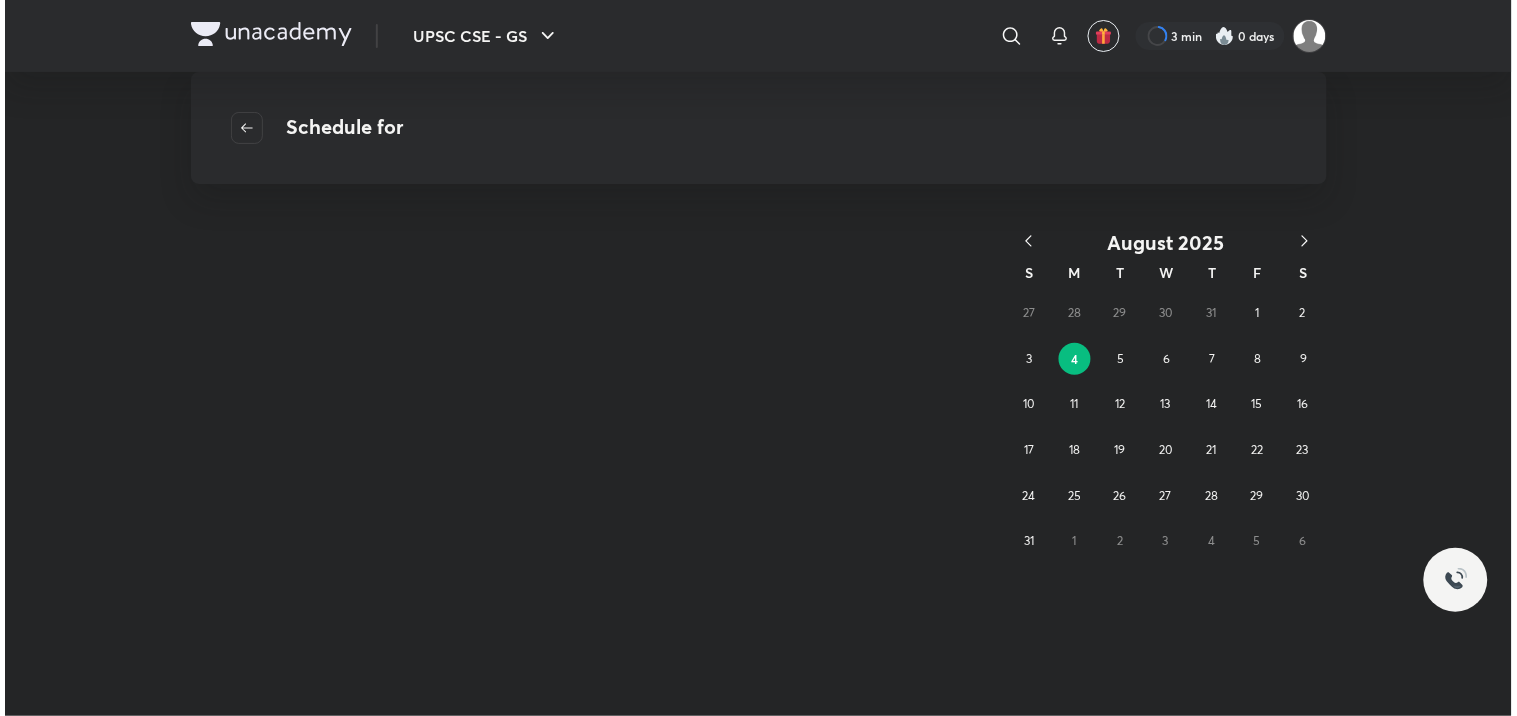scroll, scrollTop: 0, scrollLeft: 0, axis: both 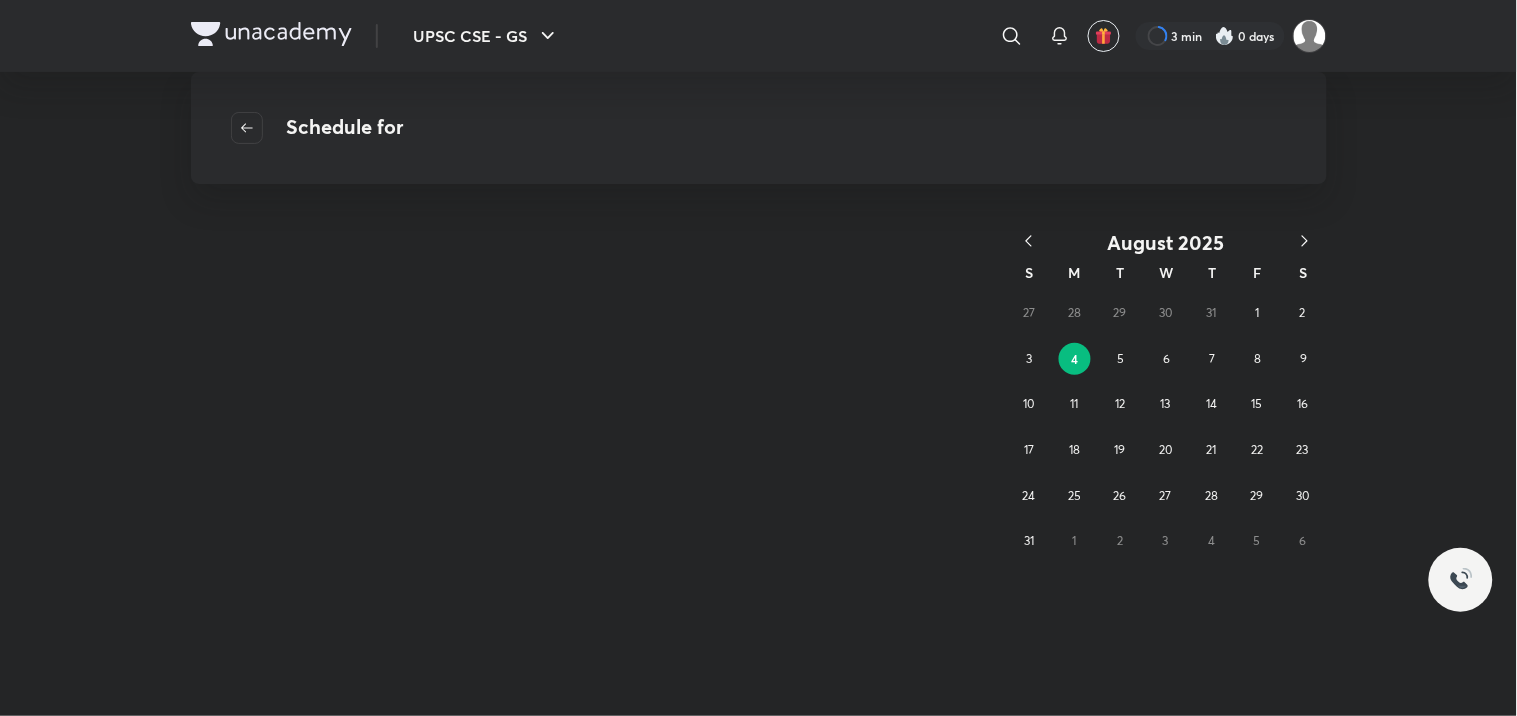 click at bounding box center (1461, 580) 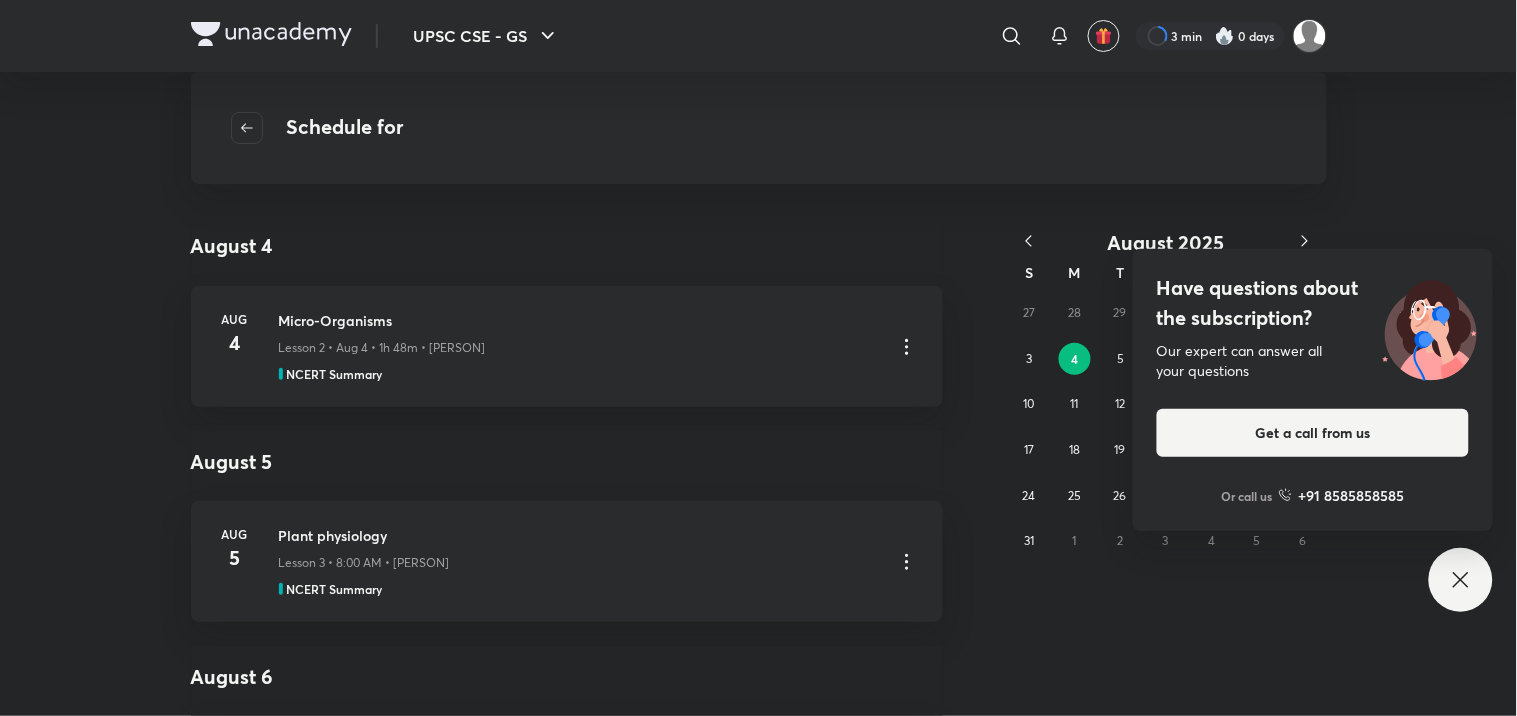 click at bounding box center [253, 128] 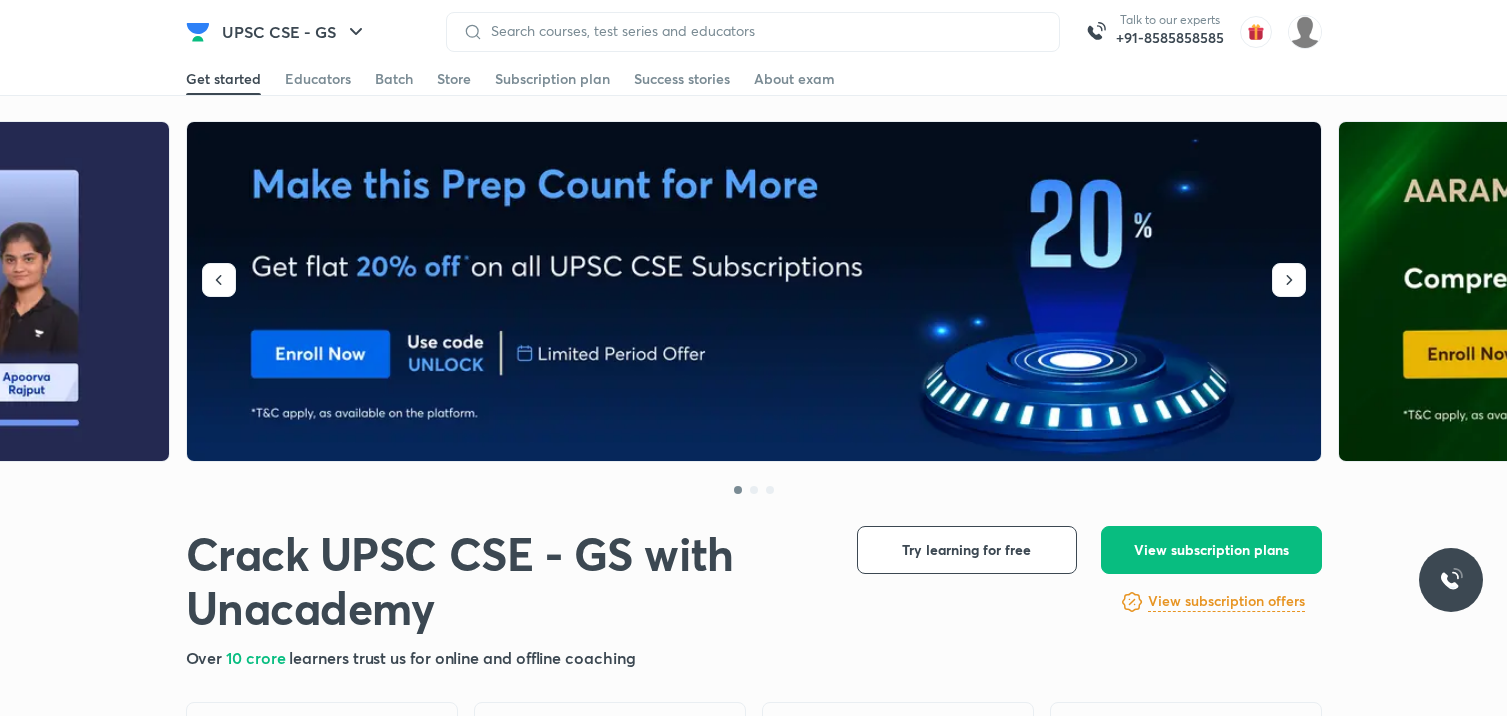 scroll, scrollTop: 0, scrollLeft: 0, axis: both 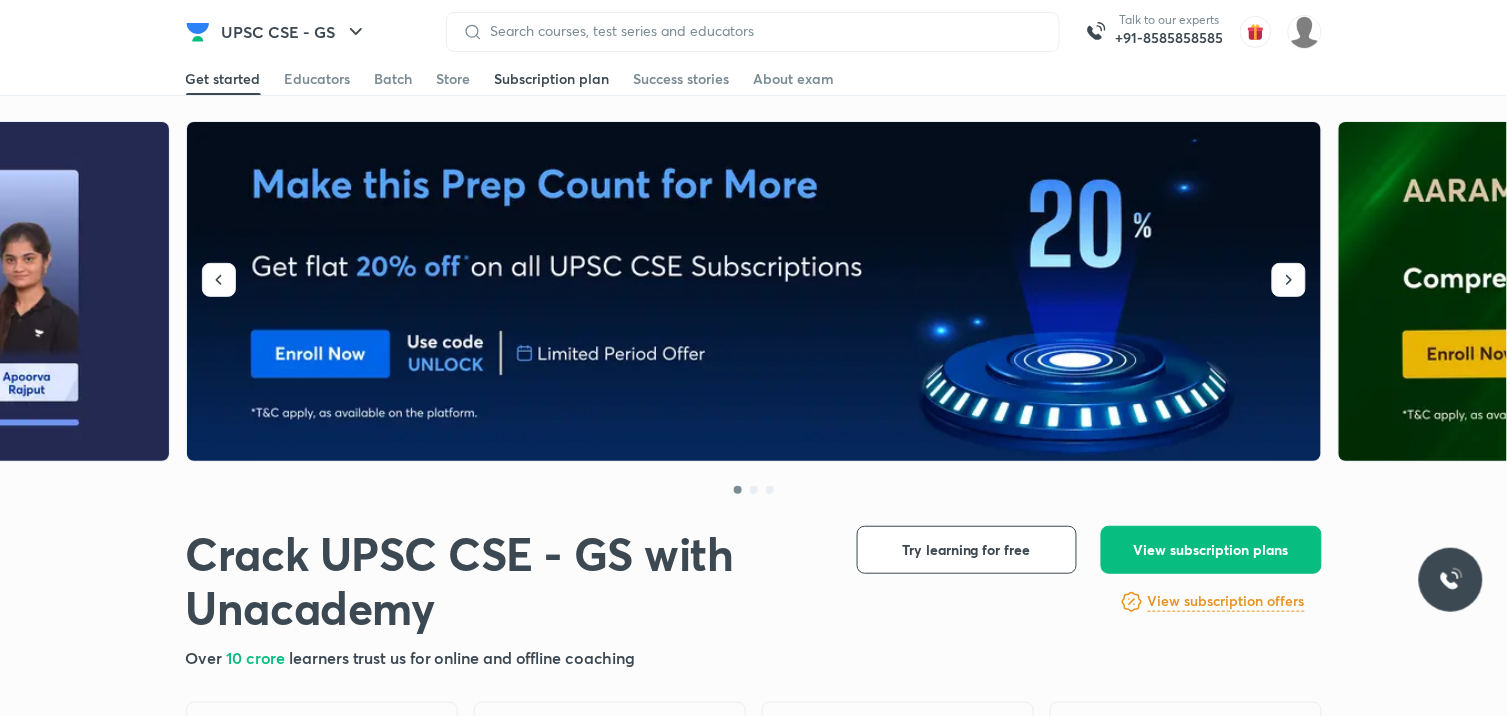 click on "Subscription plan" at bounding box center [552, 79] 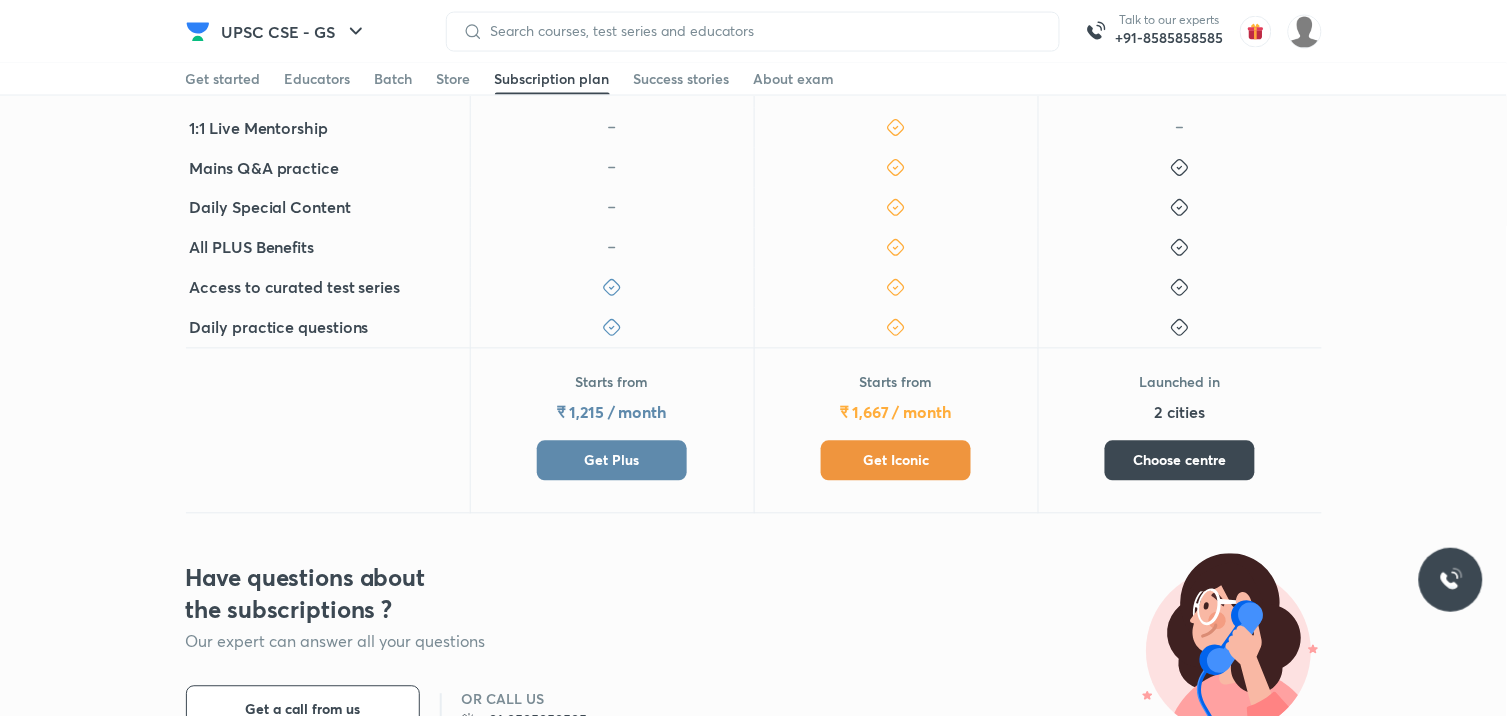 scroll, scrollTop: 888, scrollLeft: 0, axis: vertical 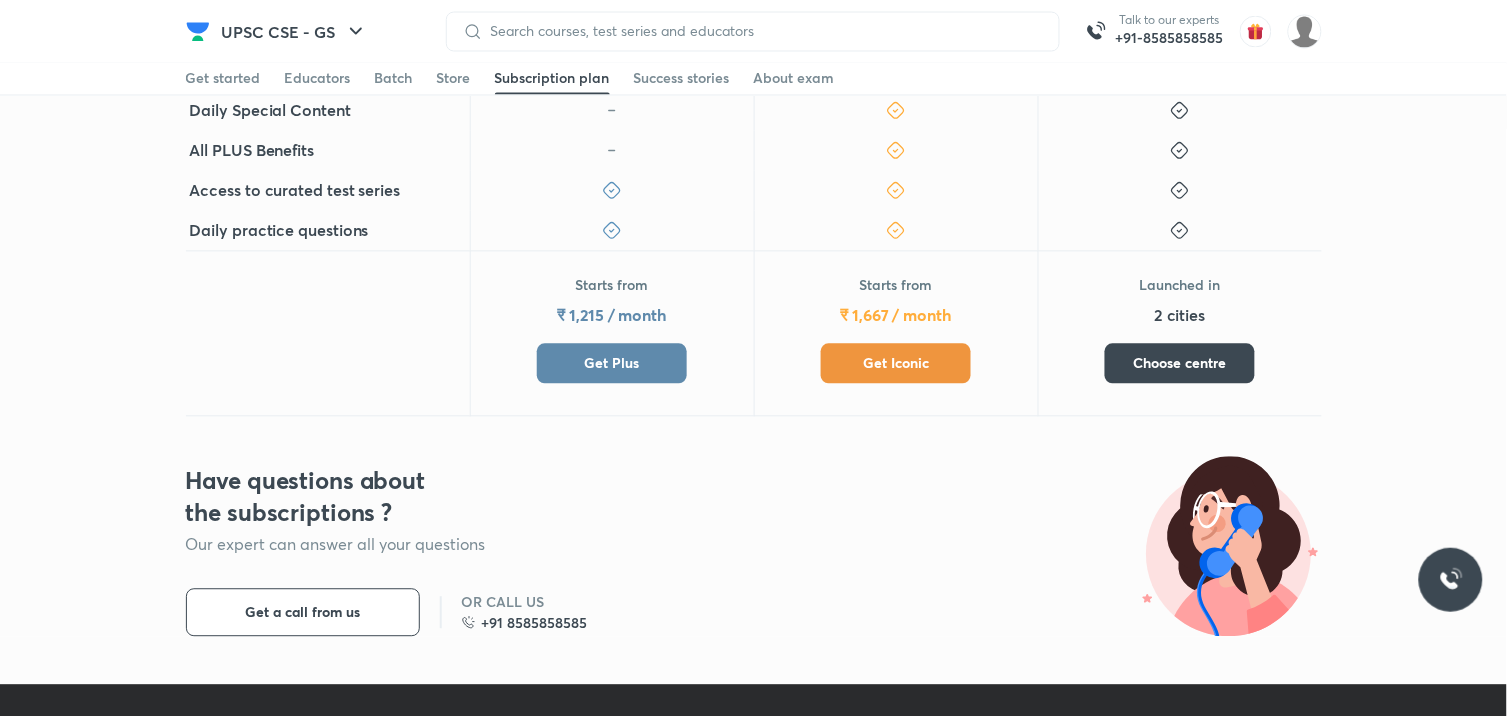 click on "Get Plus" at bounding box center (612, 364) 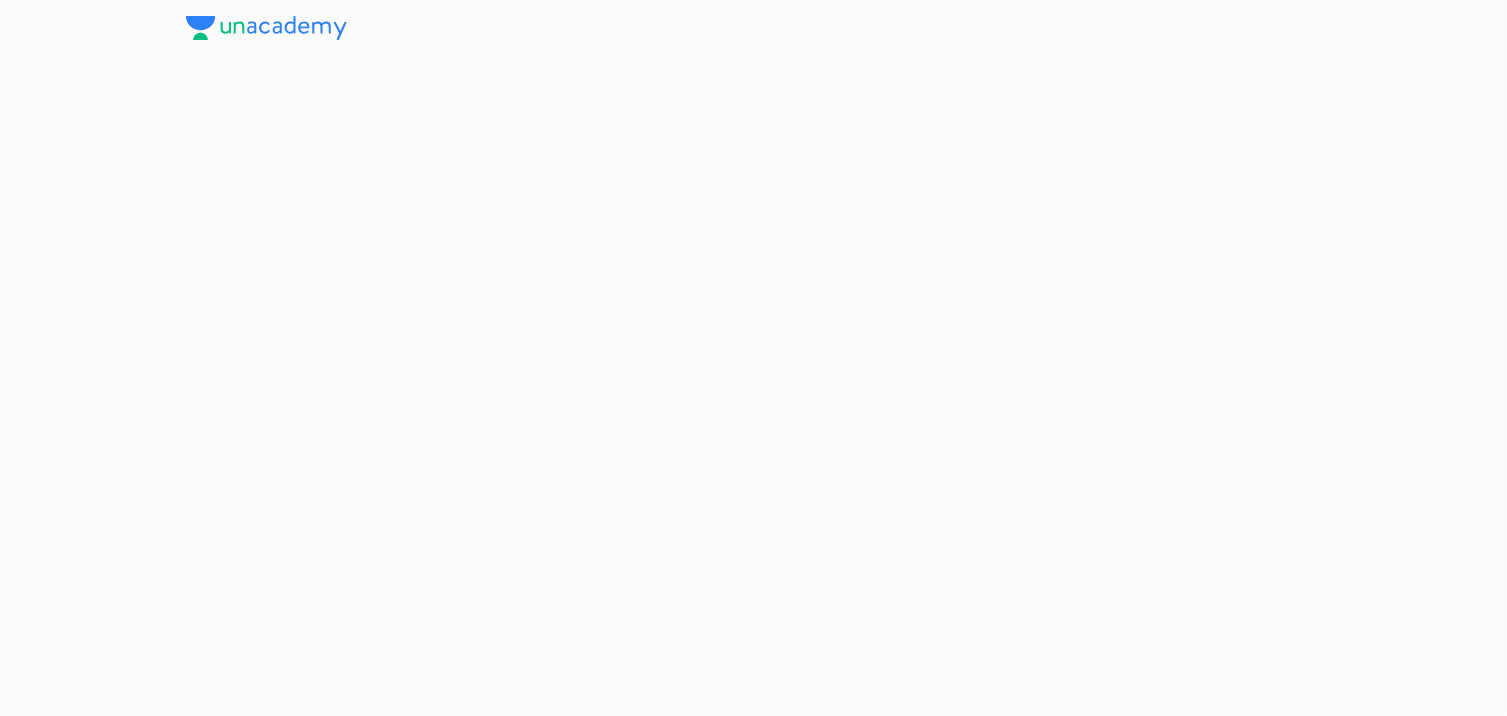 scroll, scrollTop: 0, scrollLeft: 0, axis: both 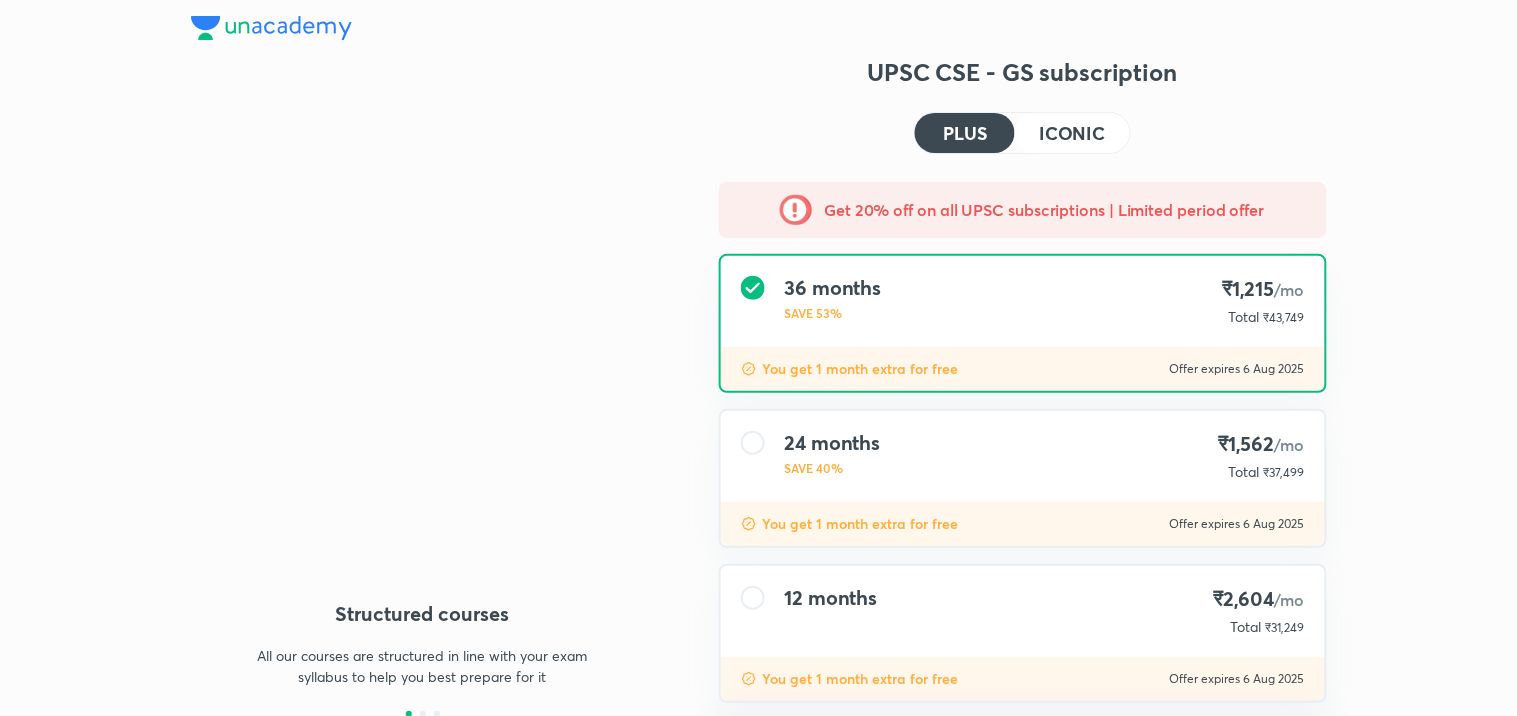 type on "NIKIST" 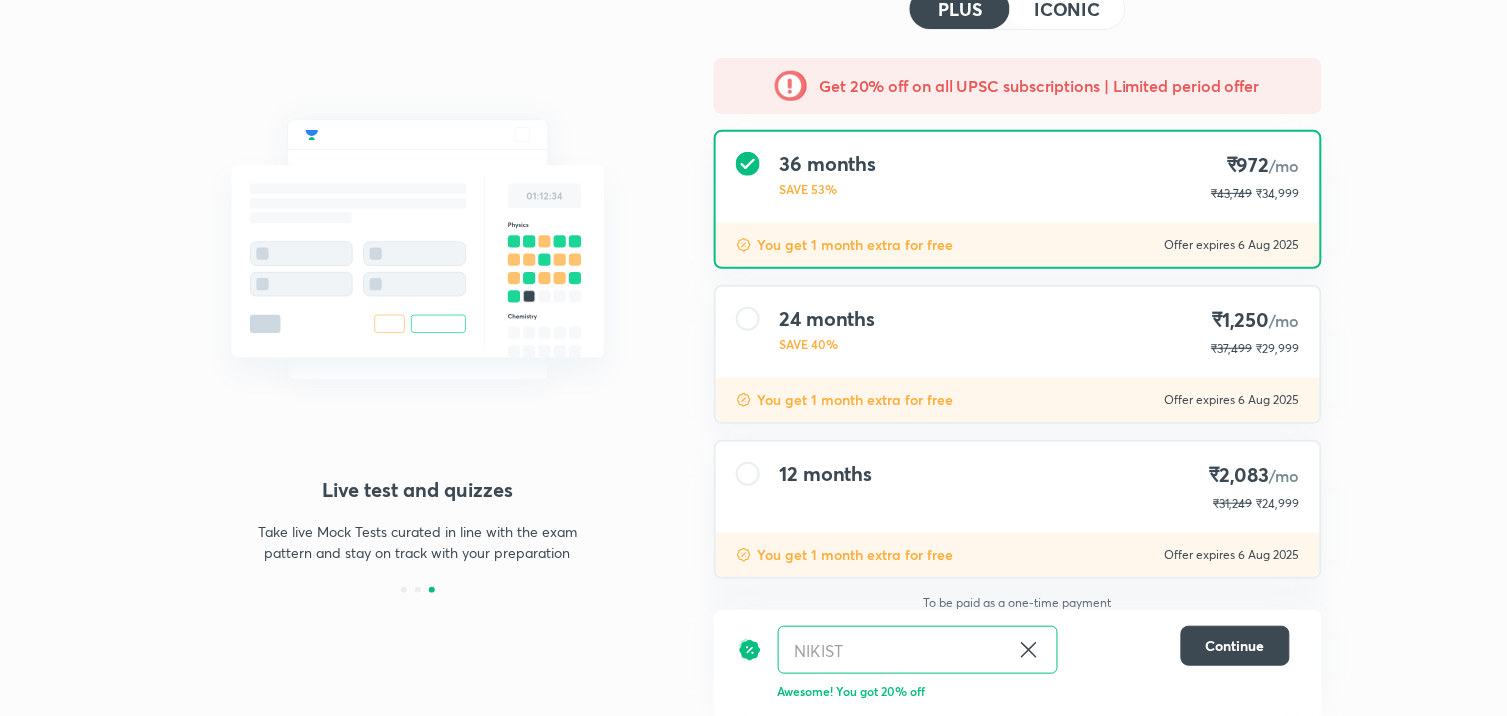 scroll, scrollTop: 126, scrollLeft: 0, axis: vertical 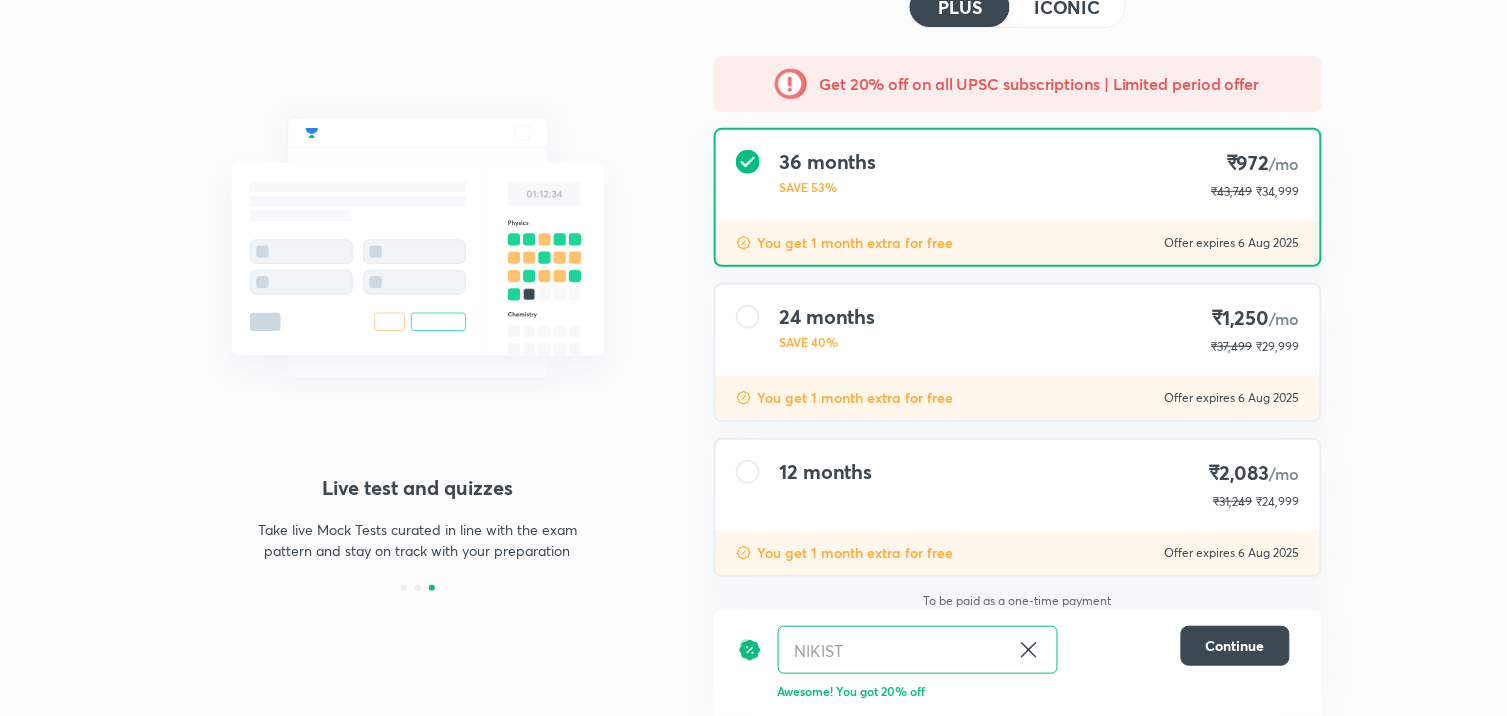 click on "12 months ₹2,083  /mo ₹31,249 ₹24,999" at bounding box center (1018, 485) 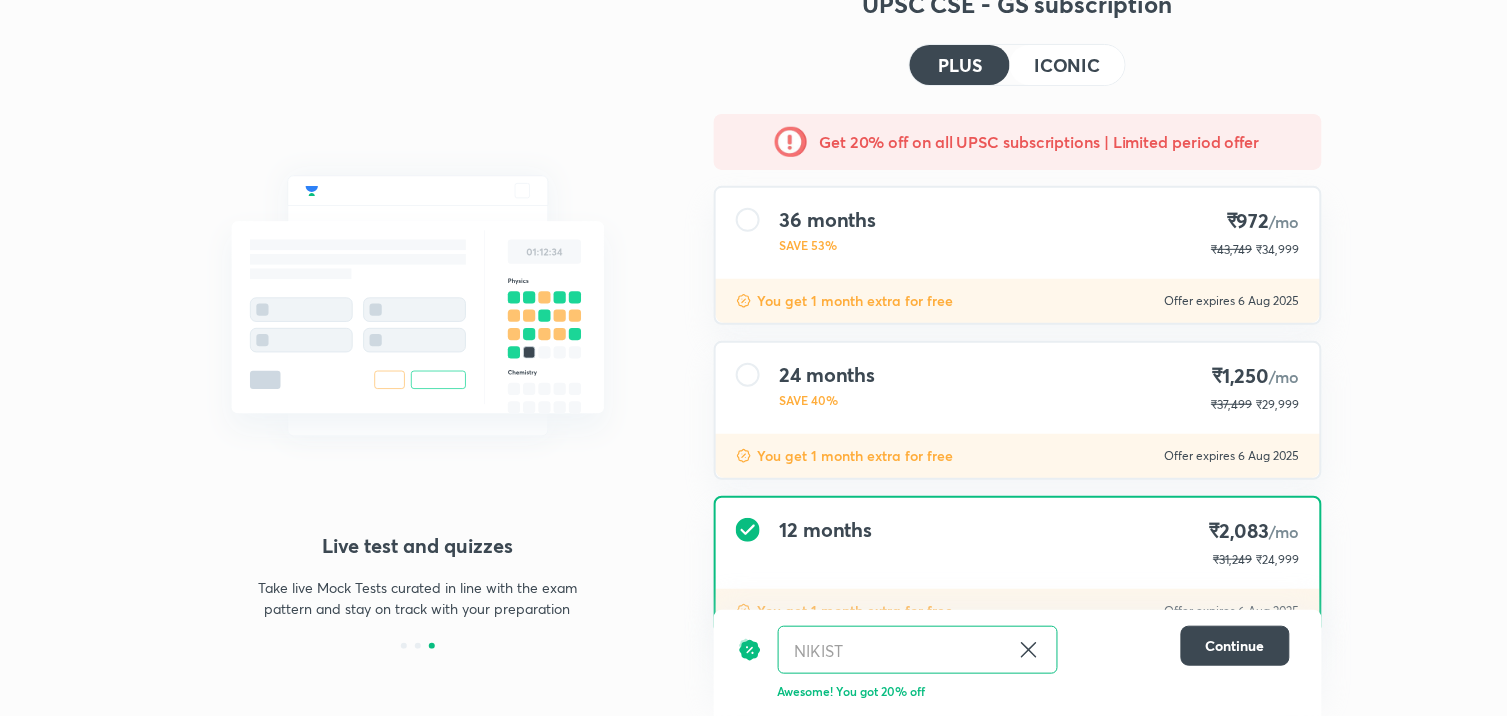 scroll, scrollTop: 0, scrollLeft: 0, axis: both 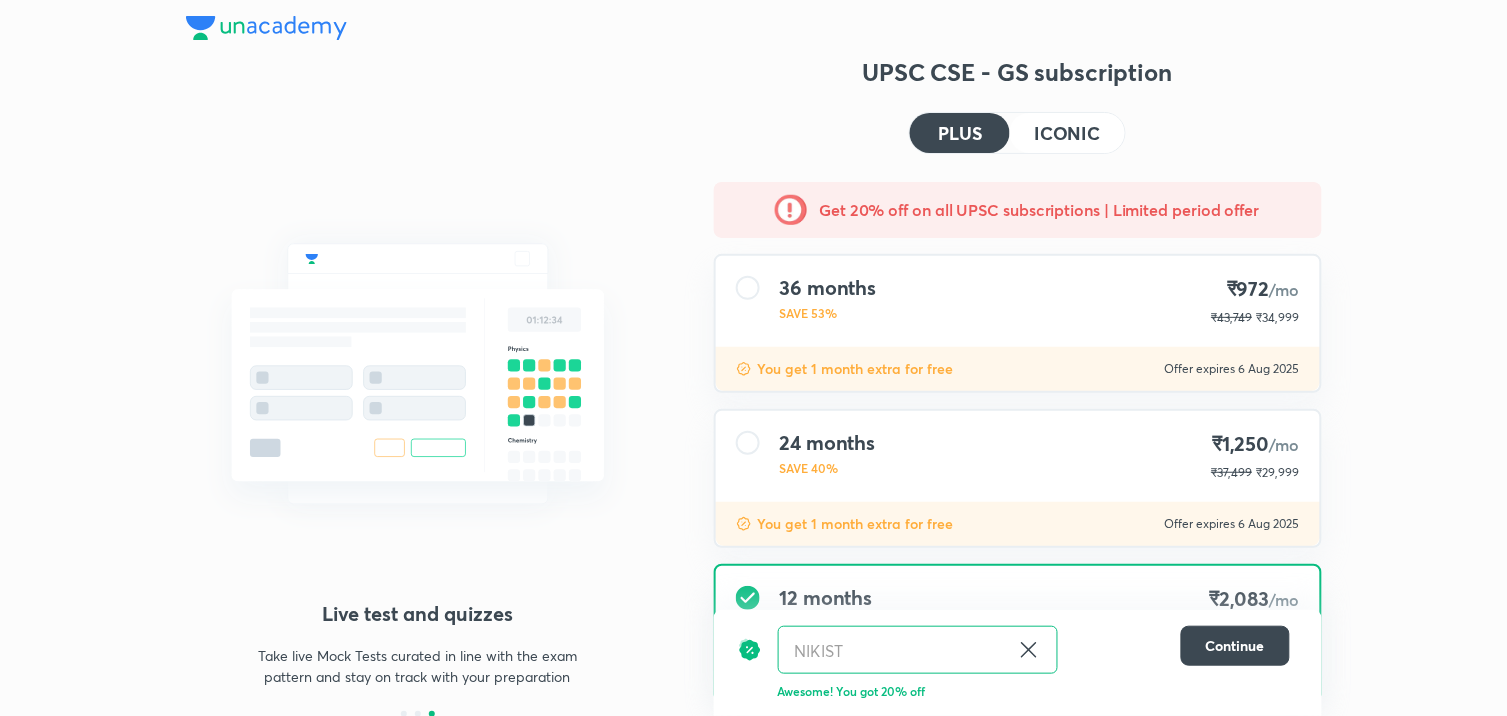 click on "ICONIC" at bounding box center (1067, 133) 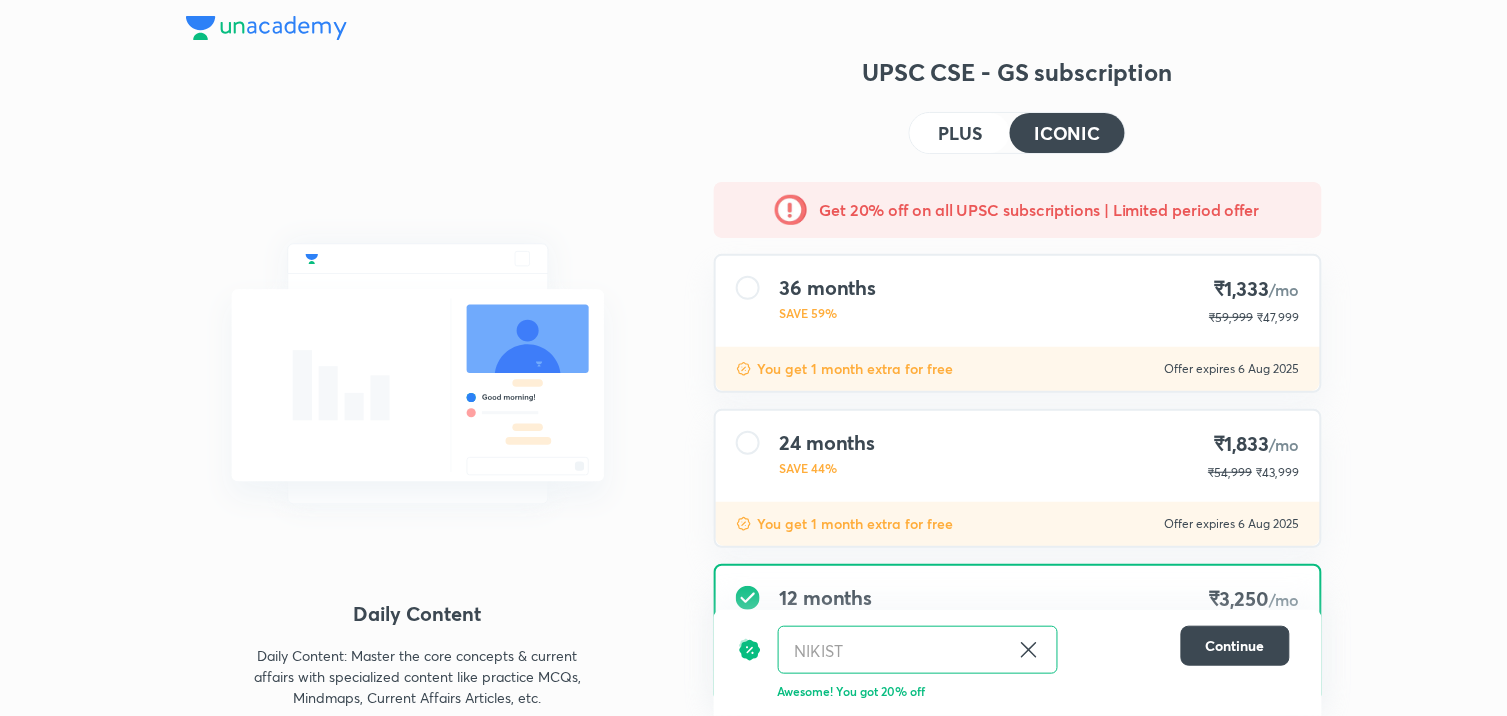 click on "PLUS" at bounding box center (960, 133) 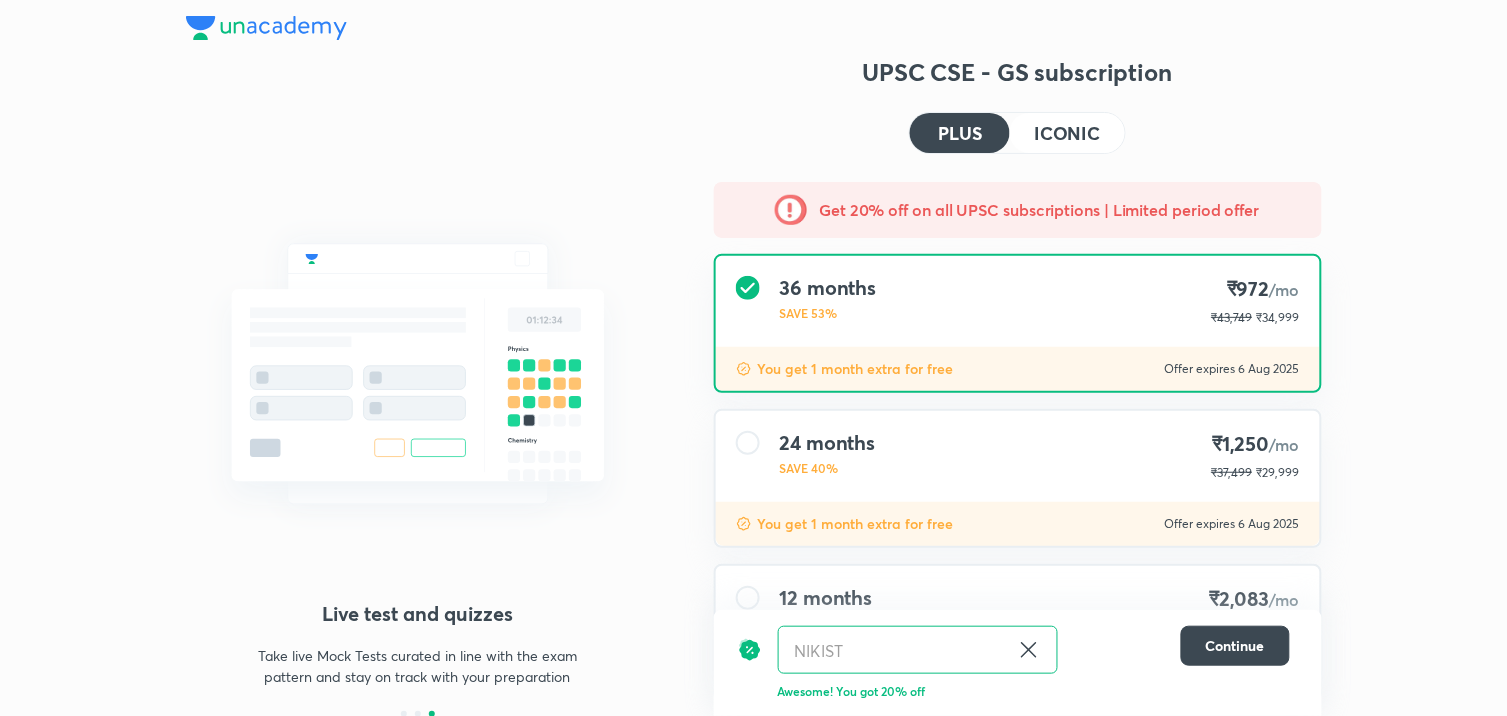 click on "ICONIC" at bounding box center [1067, 133] 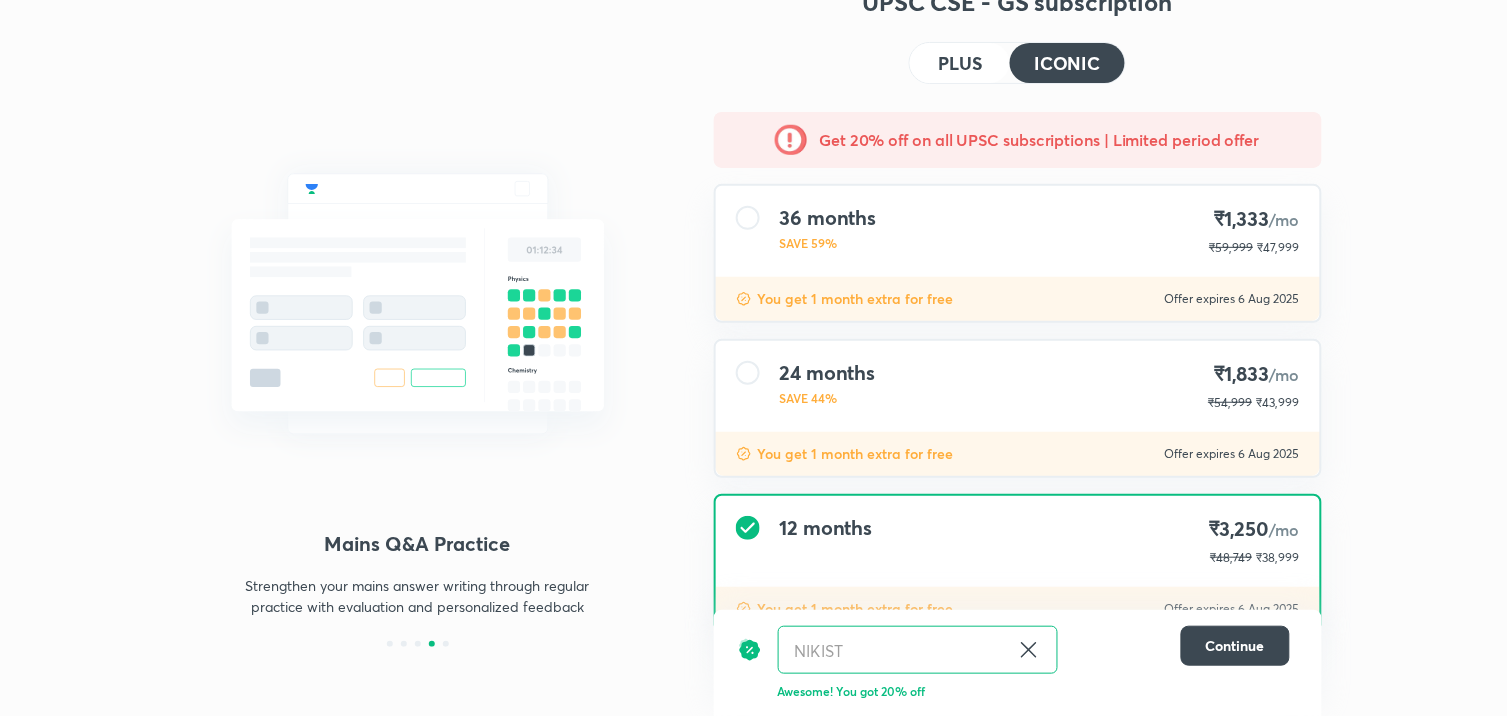 scroll, scrollTop: 0, scrollLeft: 0, axis: both 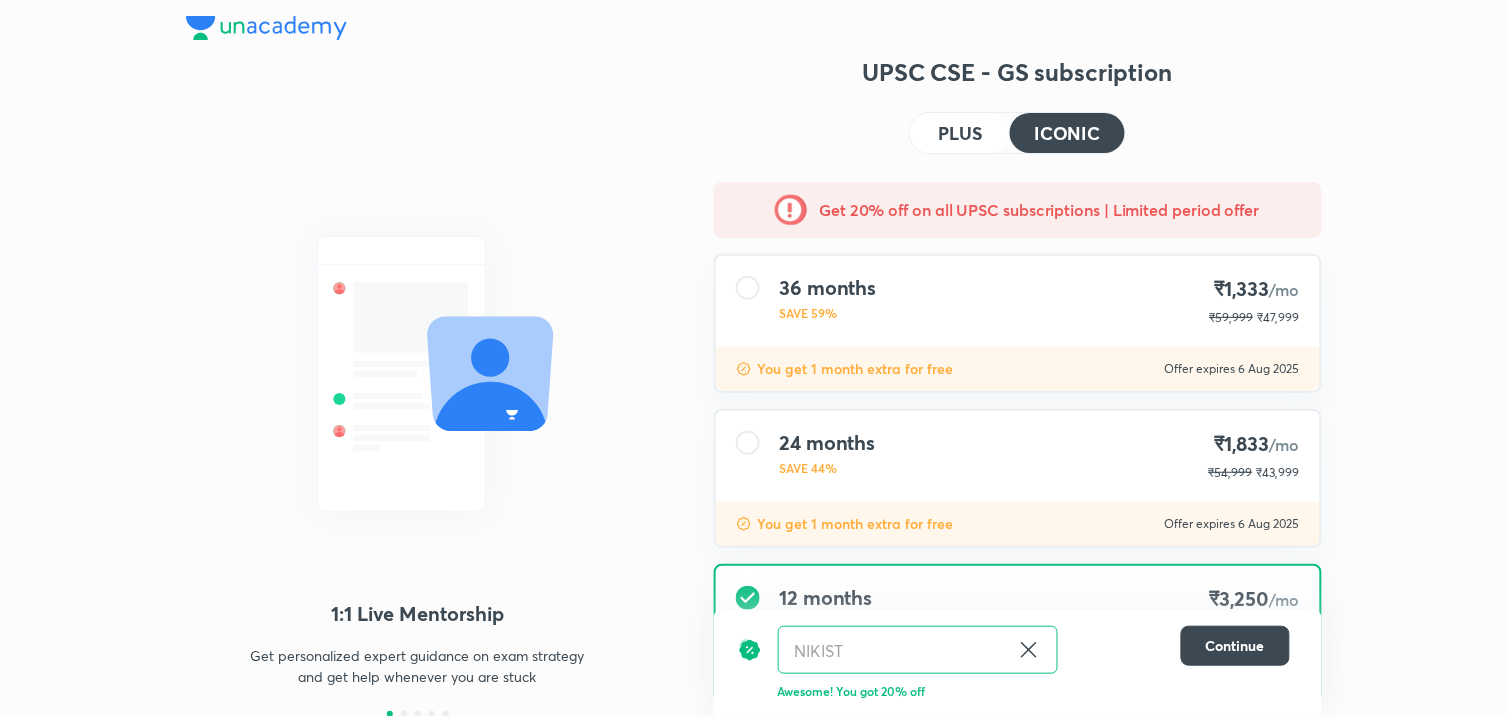 click on "PLUS" at bounding box center [960, 133] 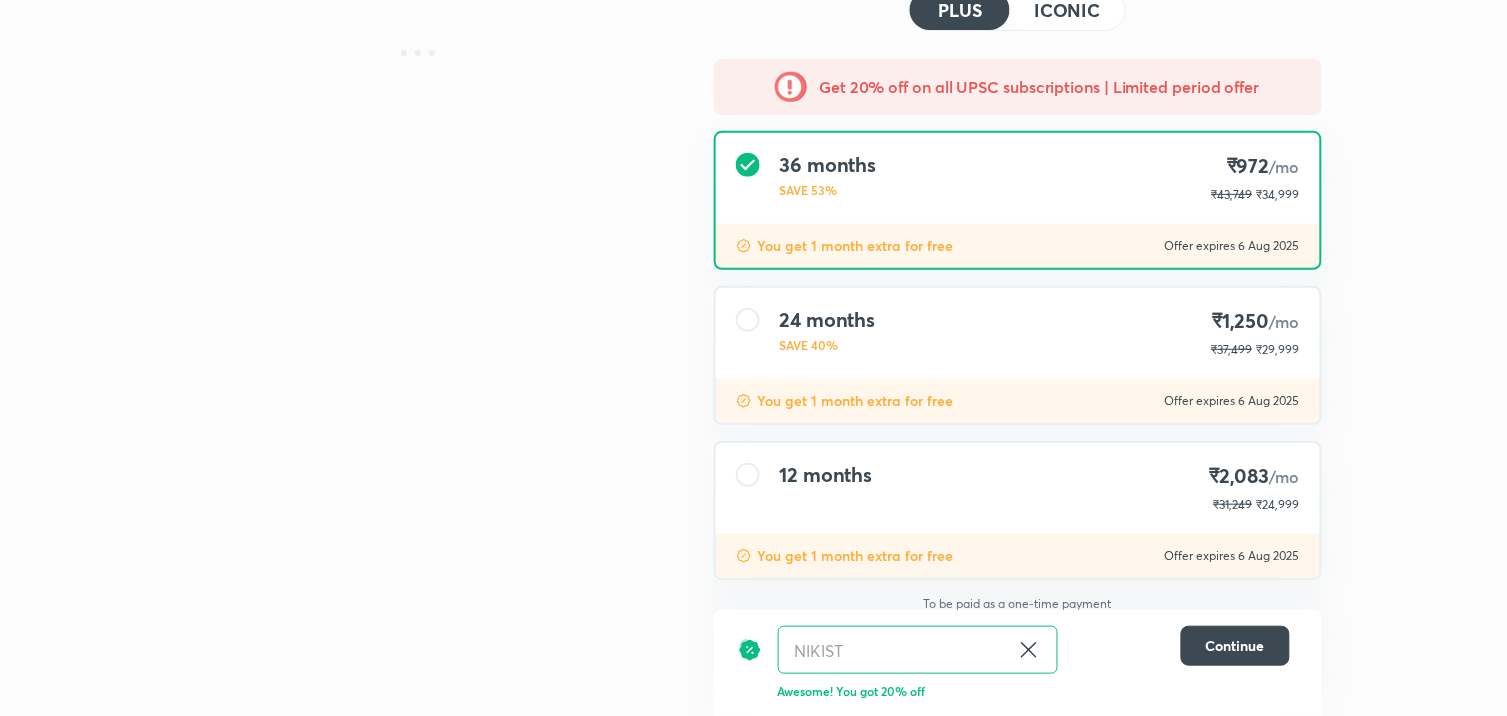 scroll, scrollTop: 126, scrollLeft: 0, axis: vertical 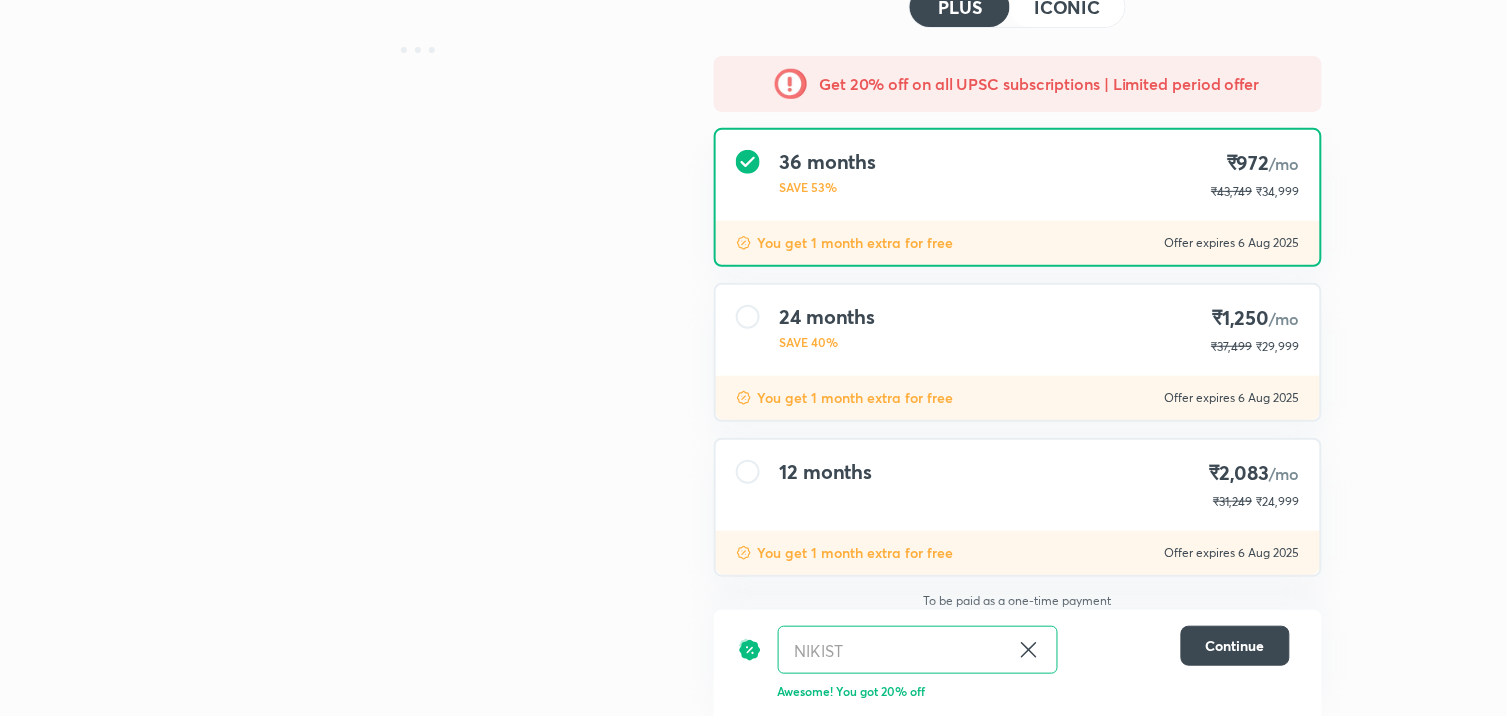 click on "12 months ₹2,083  /mo ₹31,249 ₹24,999" at bounding box center [1018, 485] 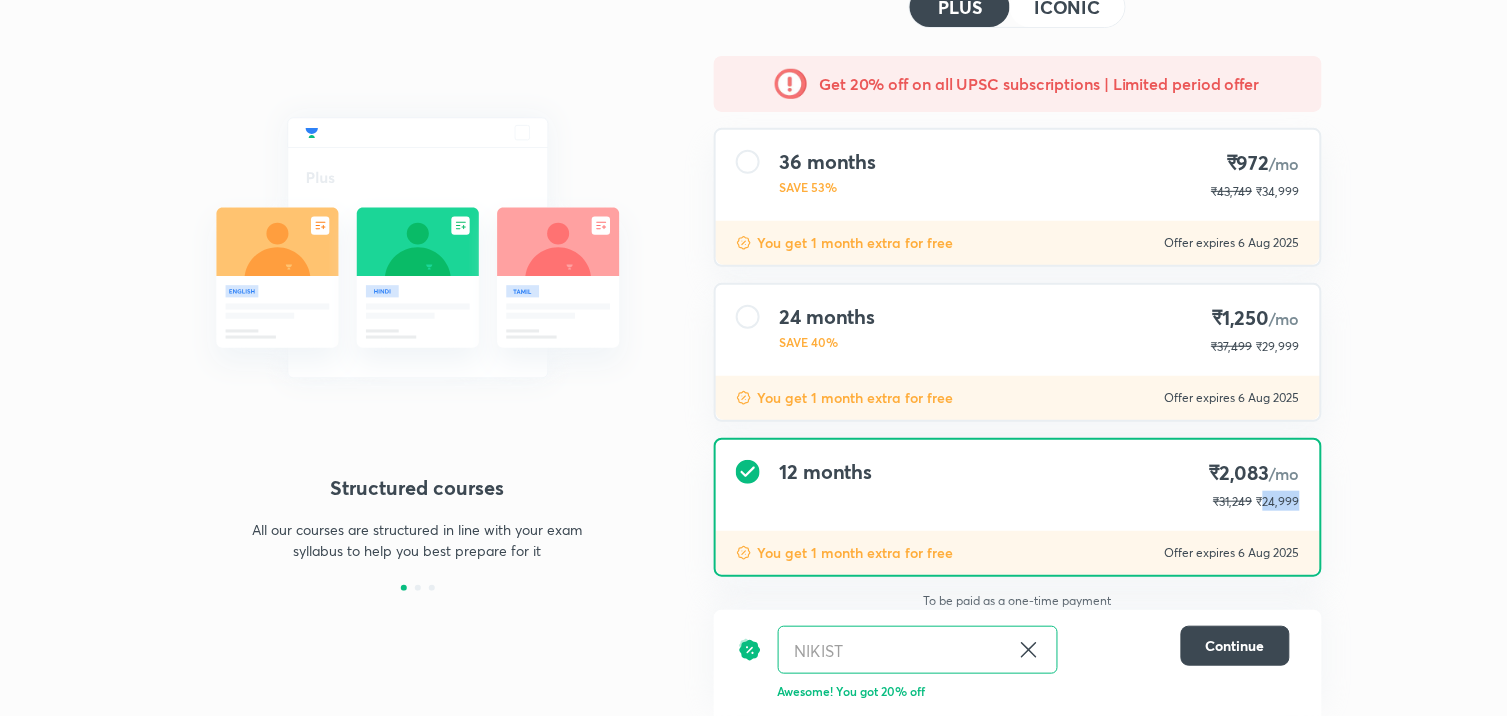 drag, startPoint x: 1265, startPoint y: 495, endPoint x: 1312, endPoint y: 493, distance: 47.042534 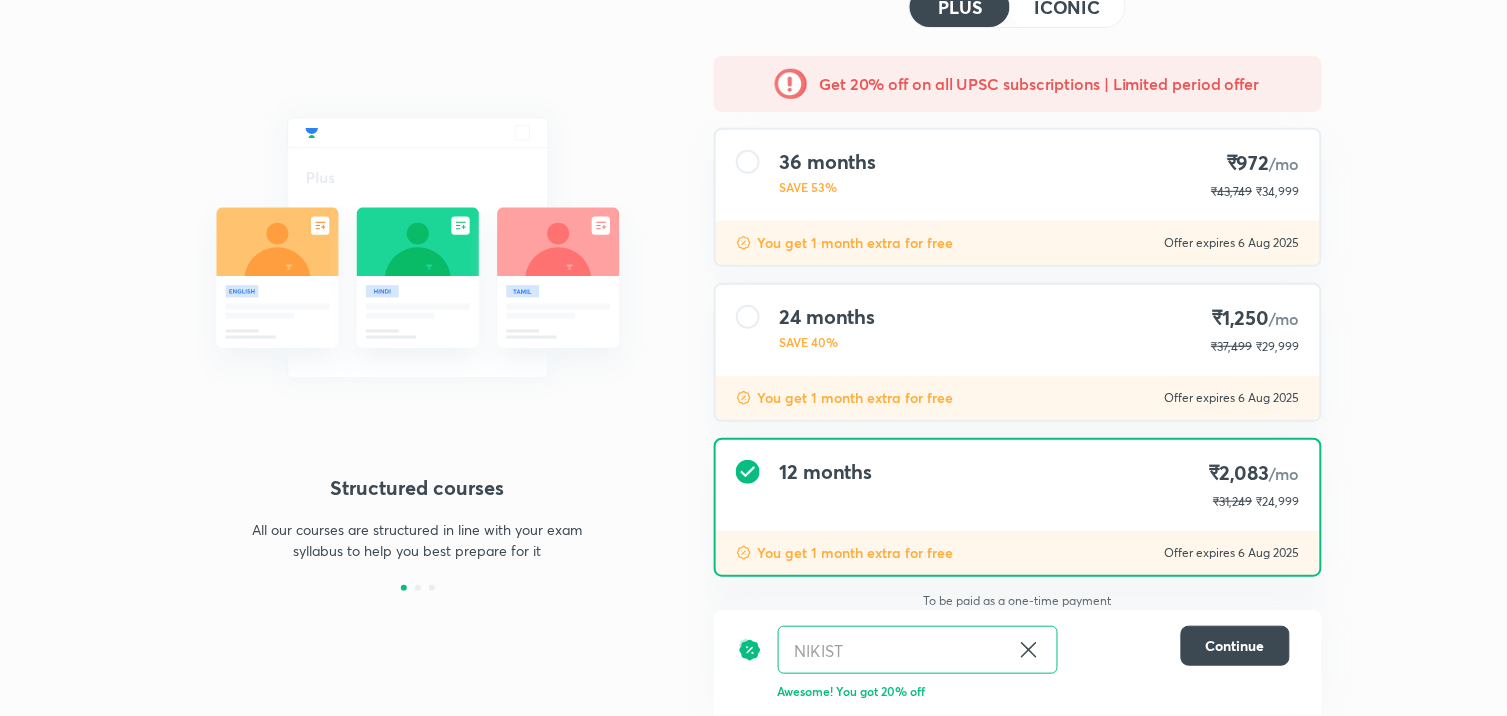 click on "Structured courses All our courses are structured in line with your exam syllabus to help you best prepare for it Interactive Live Classes Chat with the educator, engage in discussions and ask your questions - all during a class Live test and quizzes Take live Mock Tests curated in line with the exam pattern and stay on track with your preparation UPSC CSE - GS subscription PLUS ICONIC Get 20% off on all UPSC subscriptions | Limited period offer 36 months SAVE 53% ₹972  /mo ₹43,749 ₹34,999 You get 1 month extra for free Offer expires 6 Aug 2025 24 months SAVE 40% ₹1,250  /mo ₹37,499 ₹29,999 You get 1 month extra for free Offer expires 6 Aug 2025 12 months ₹2,083  /mo ₹31,249 ₹24,999 You get 1 month extra for free Offer expires 6 Aug 2025 To be paid as a one-time payment [NAME] ​ Continue Awesome! You got 20% off" at bounding box center [753, 299] 